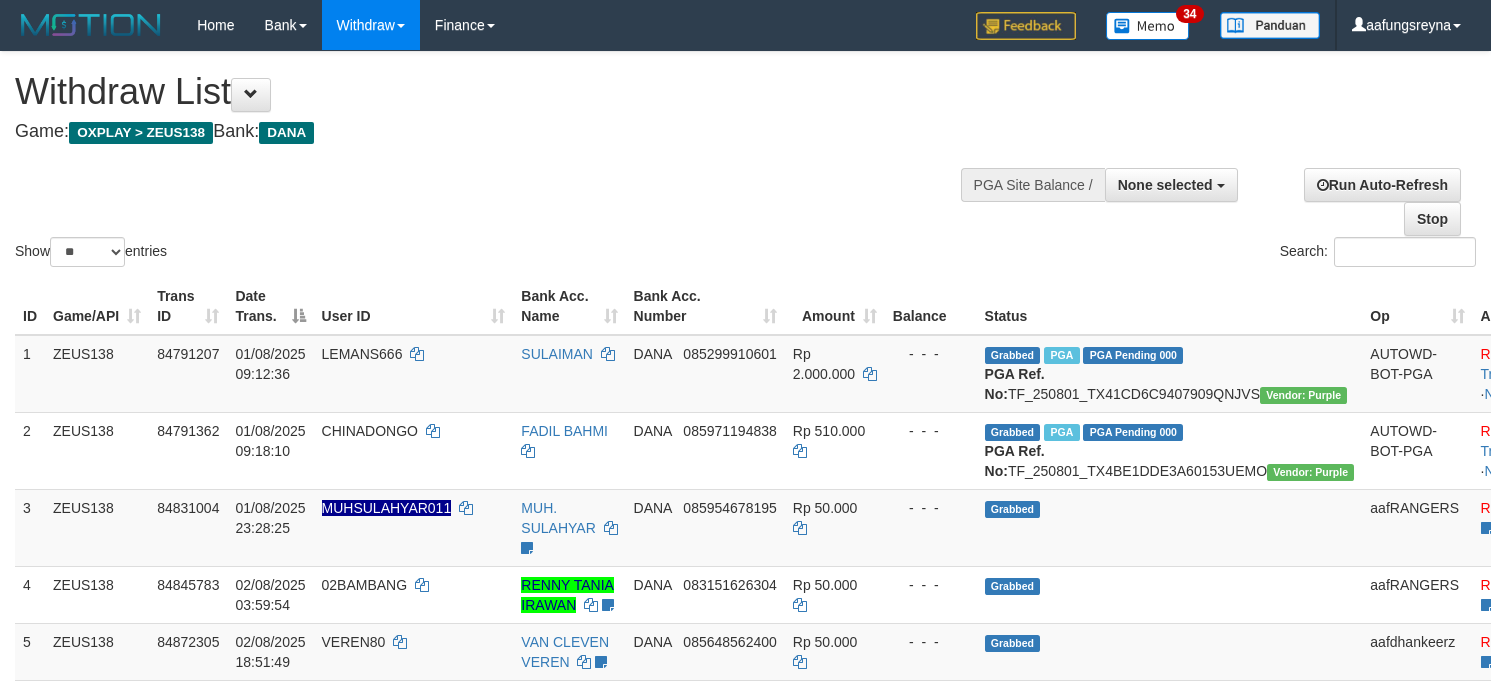 select 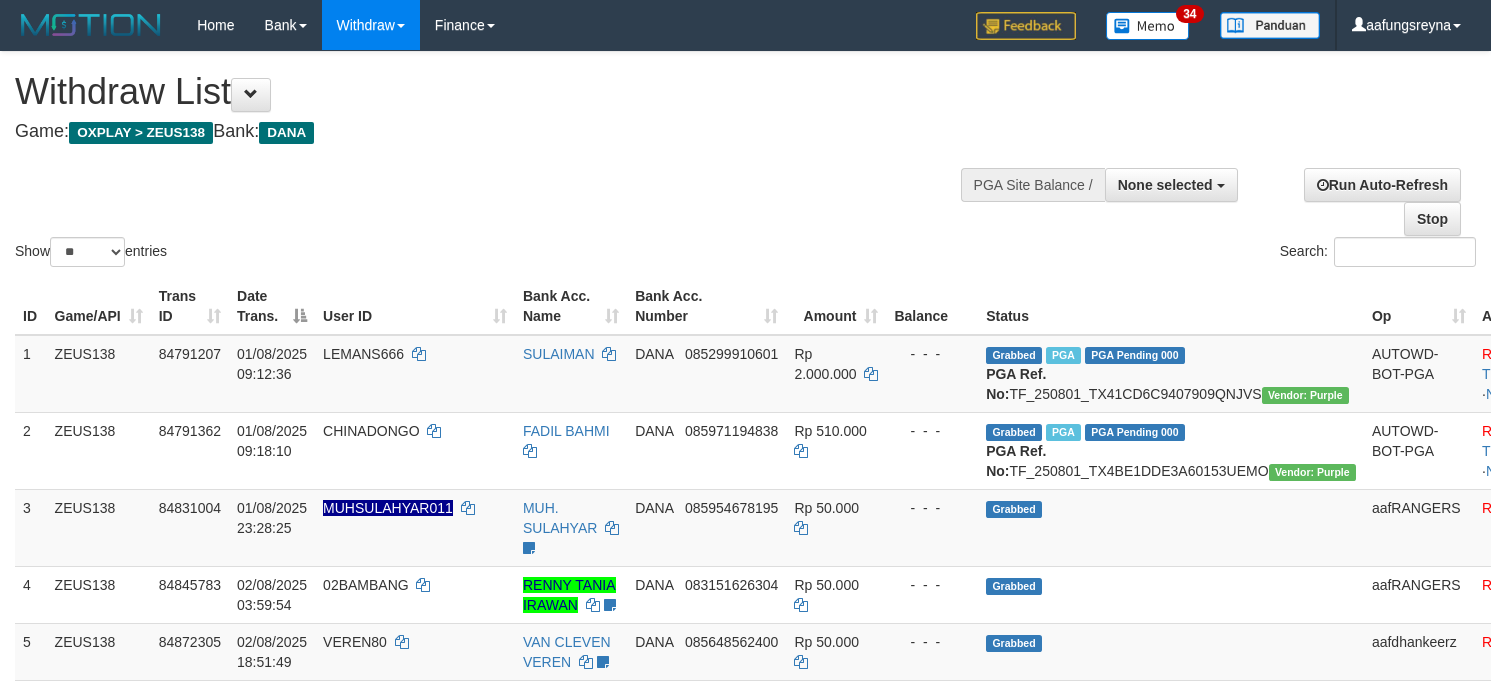 select 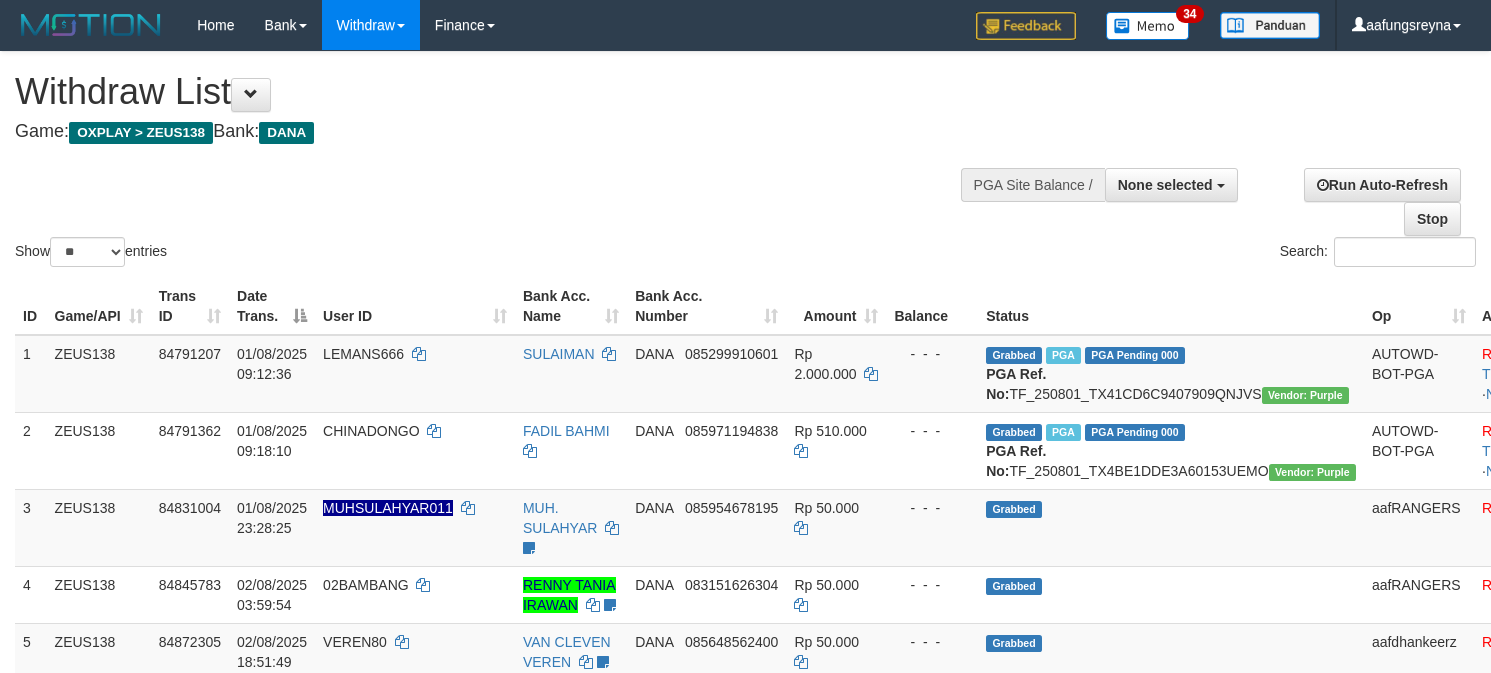 select 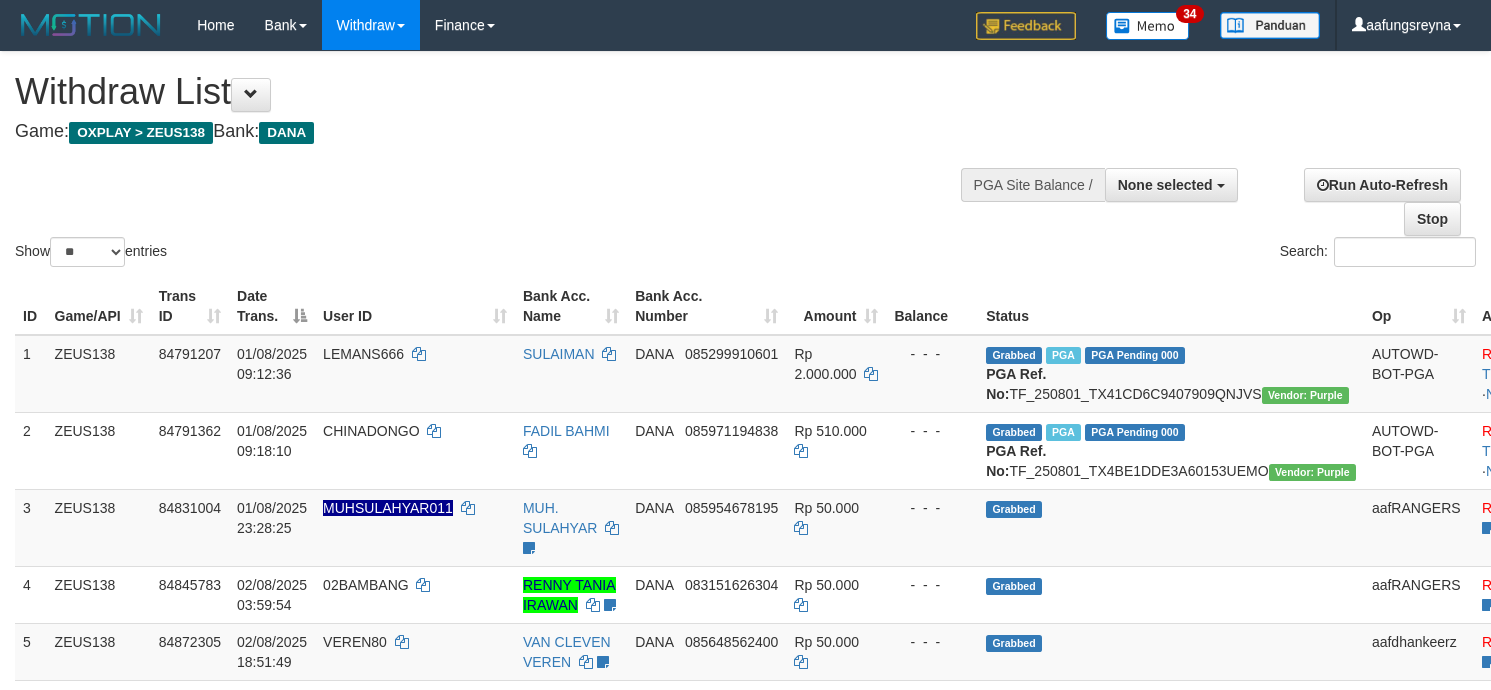 select 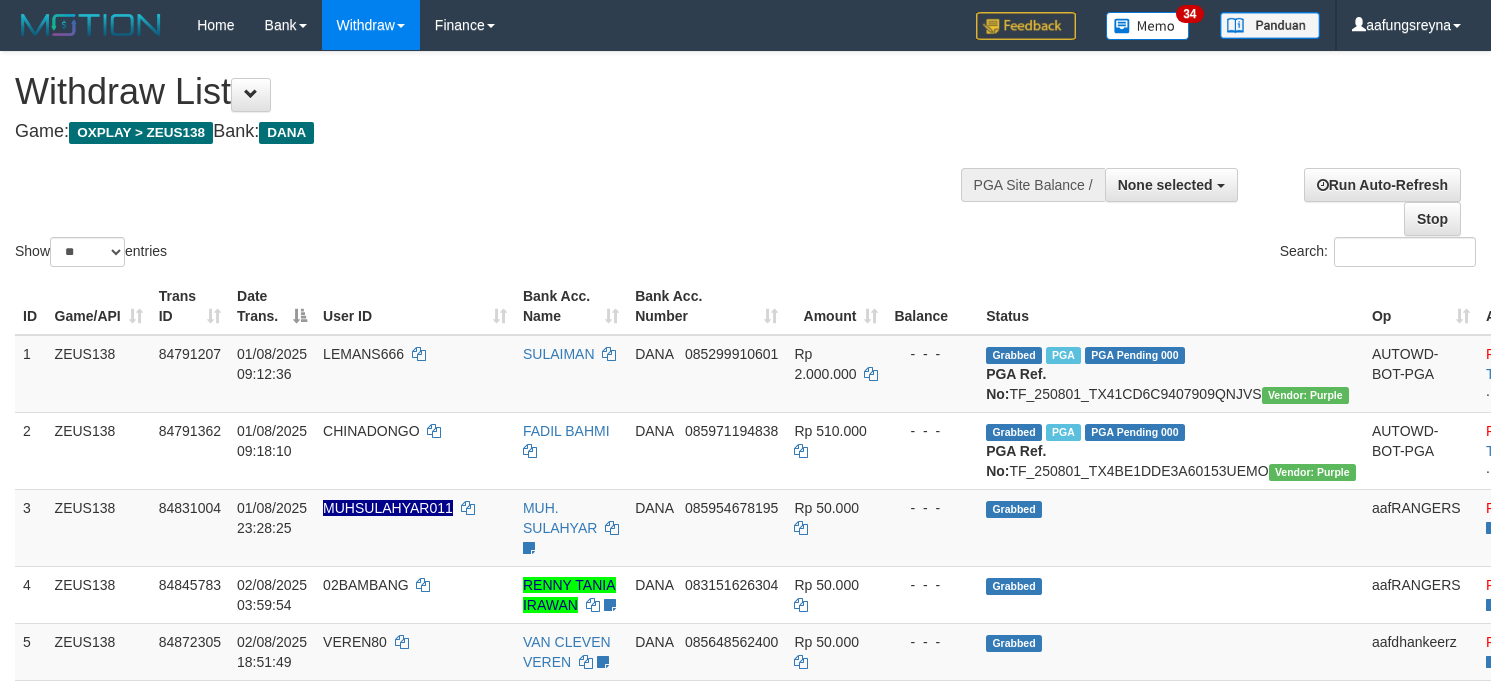 select 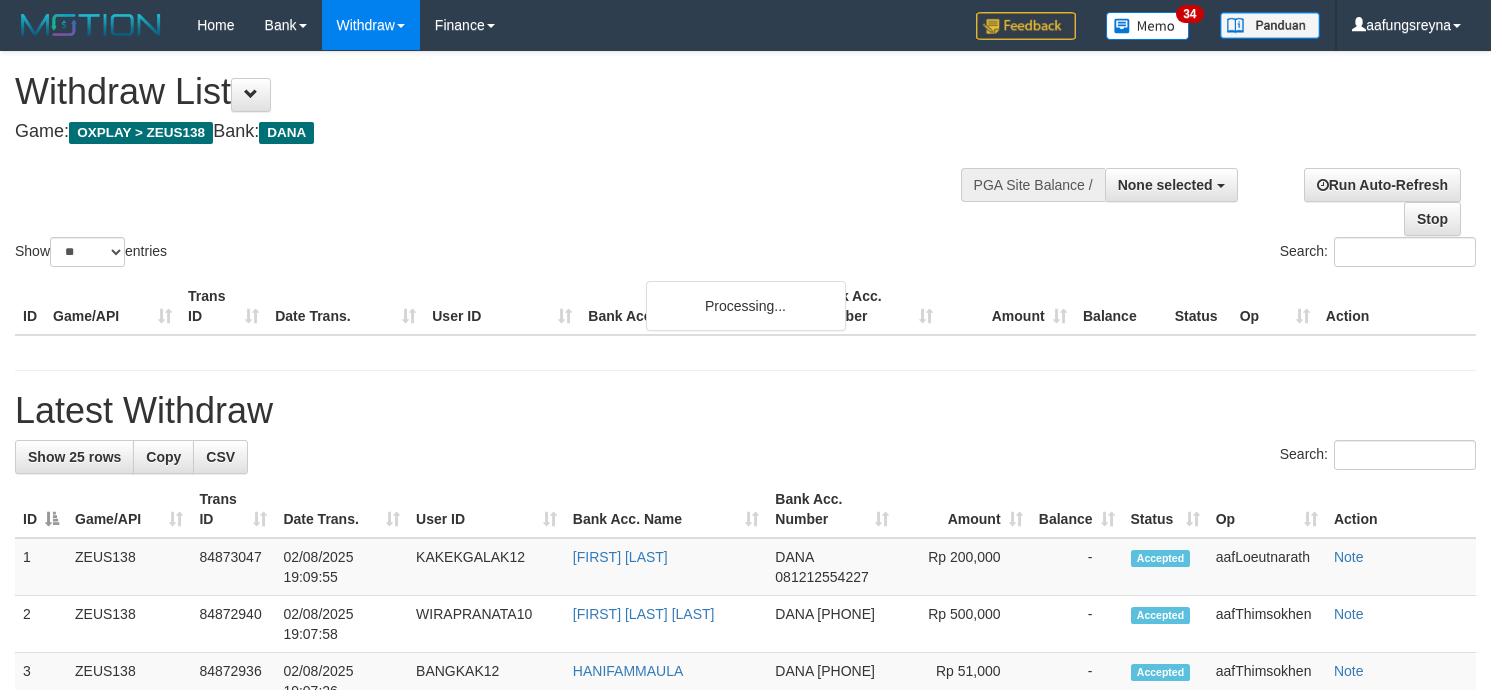 select 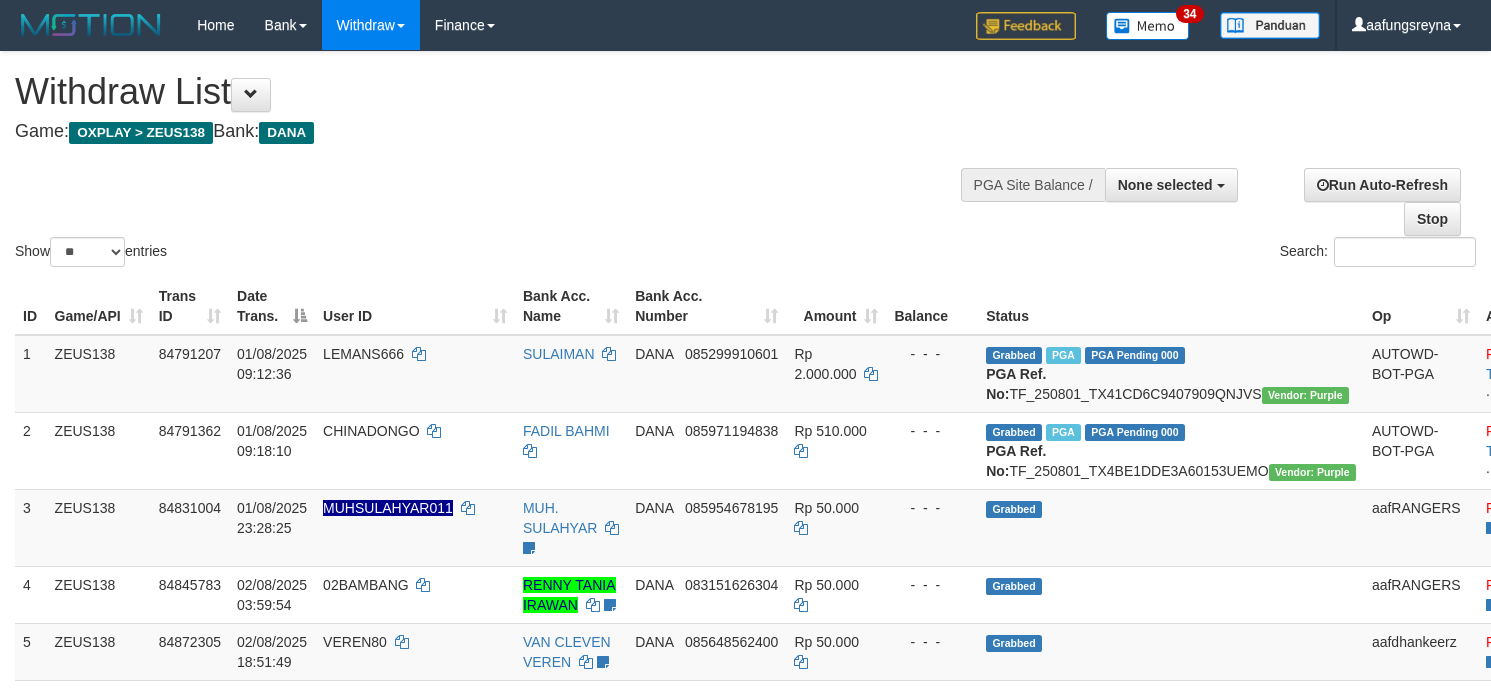 select 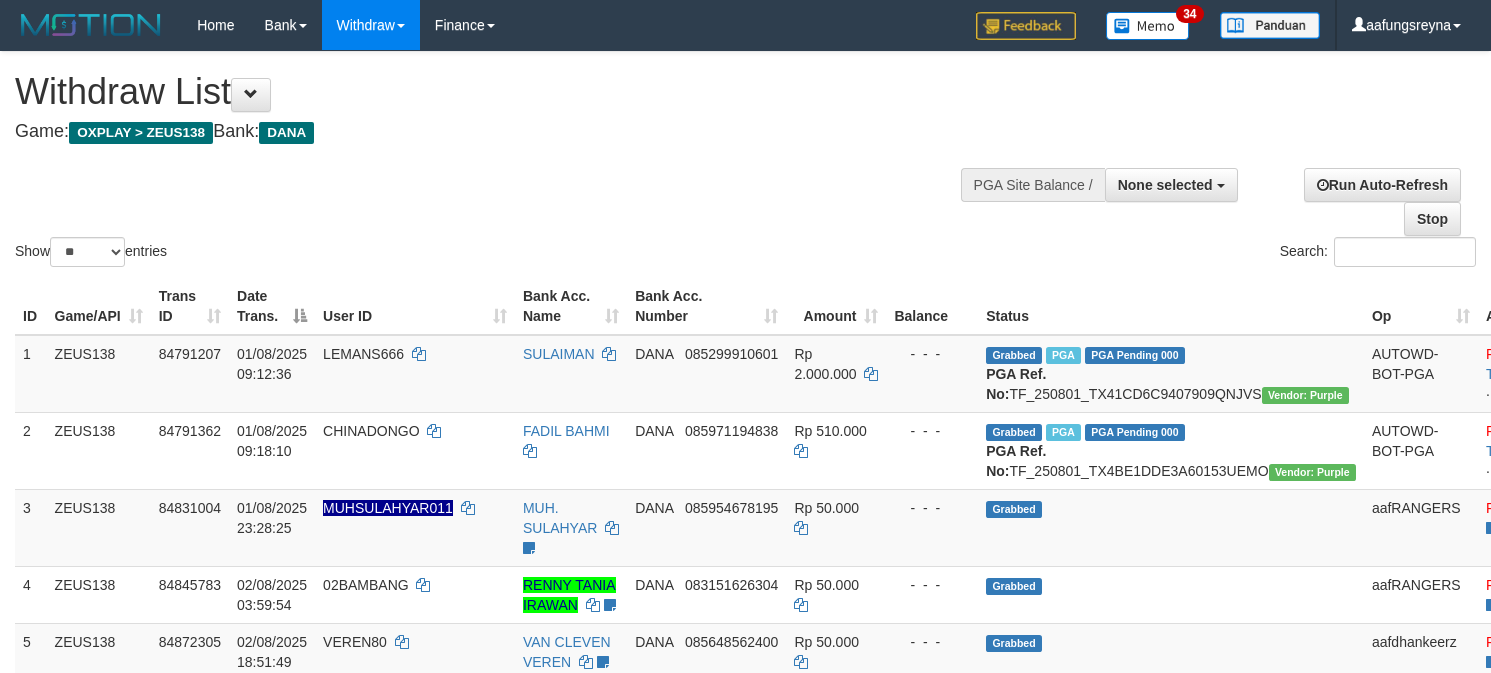 select 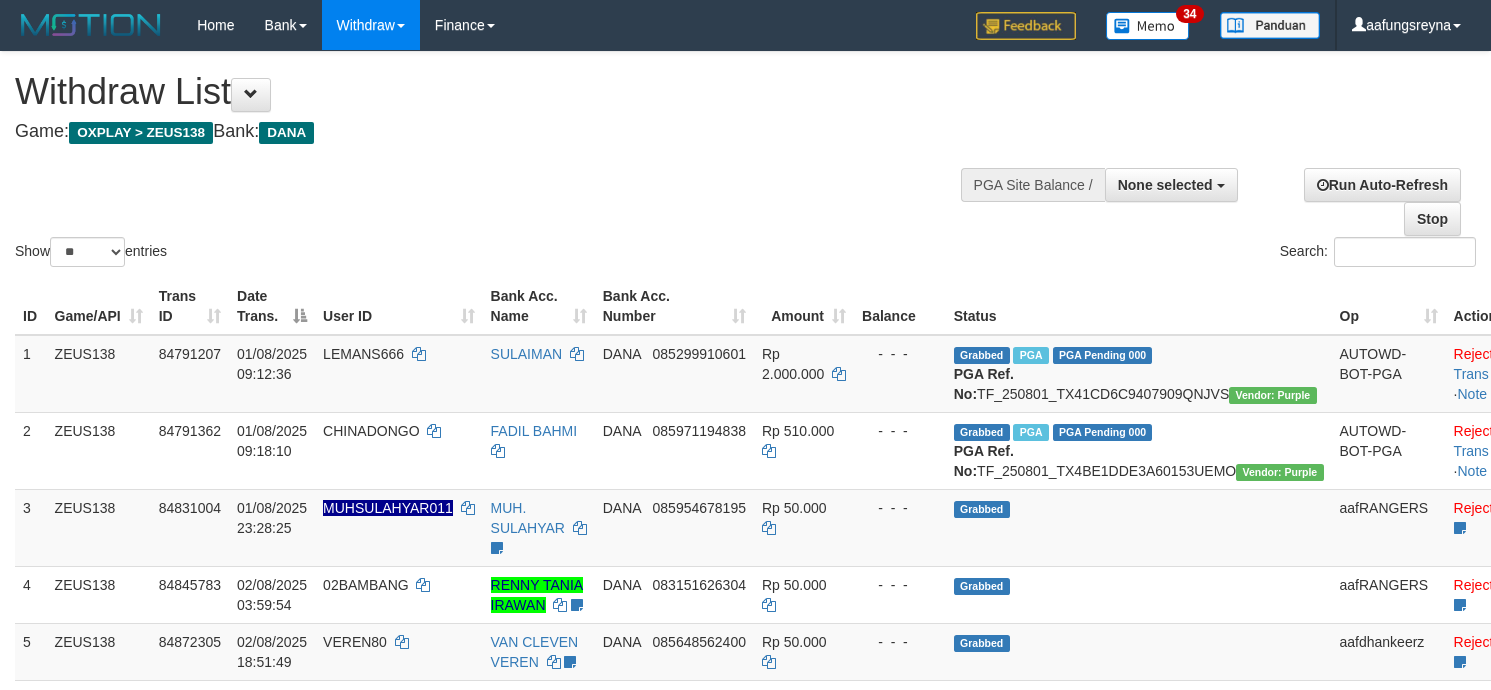 select 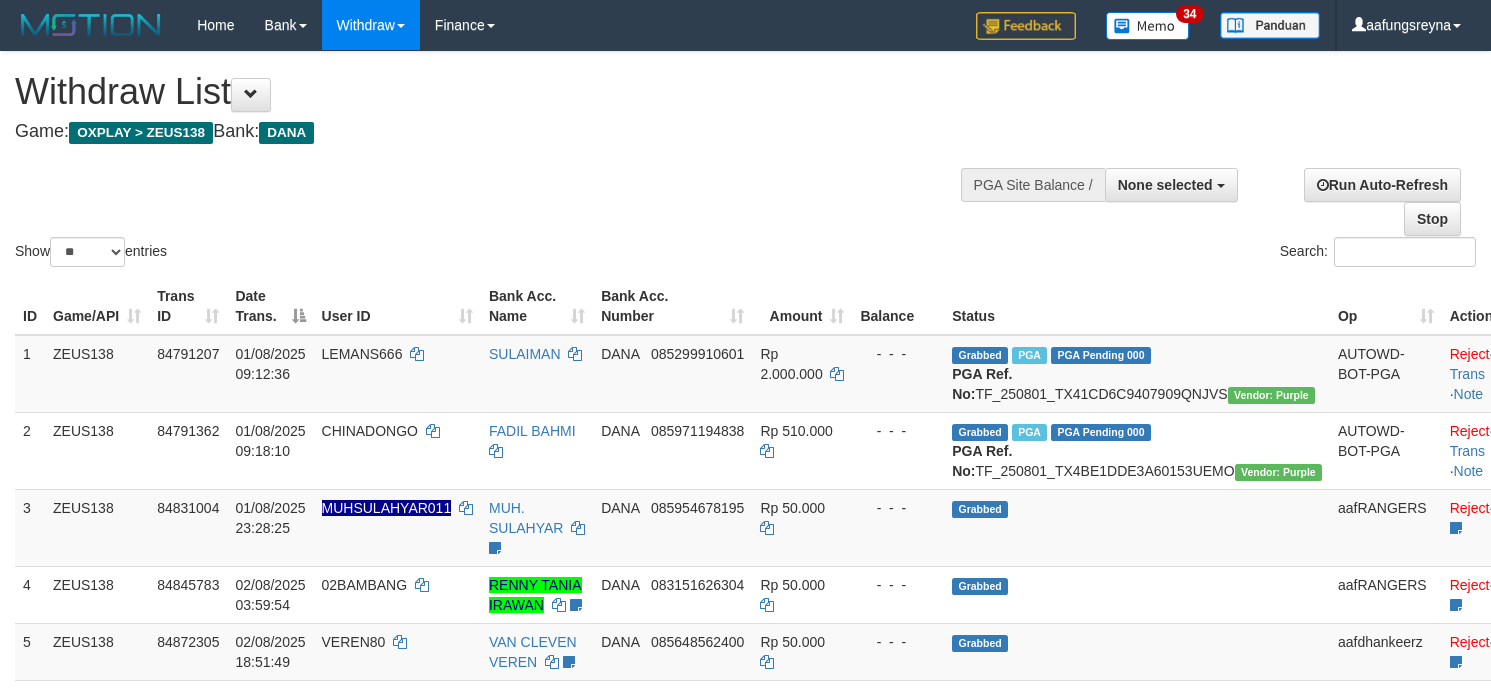 select 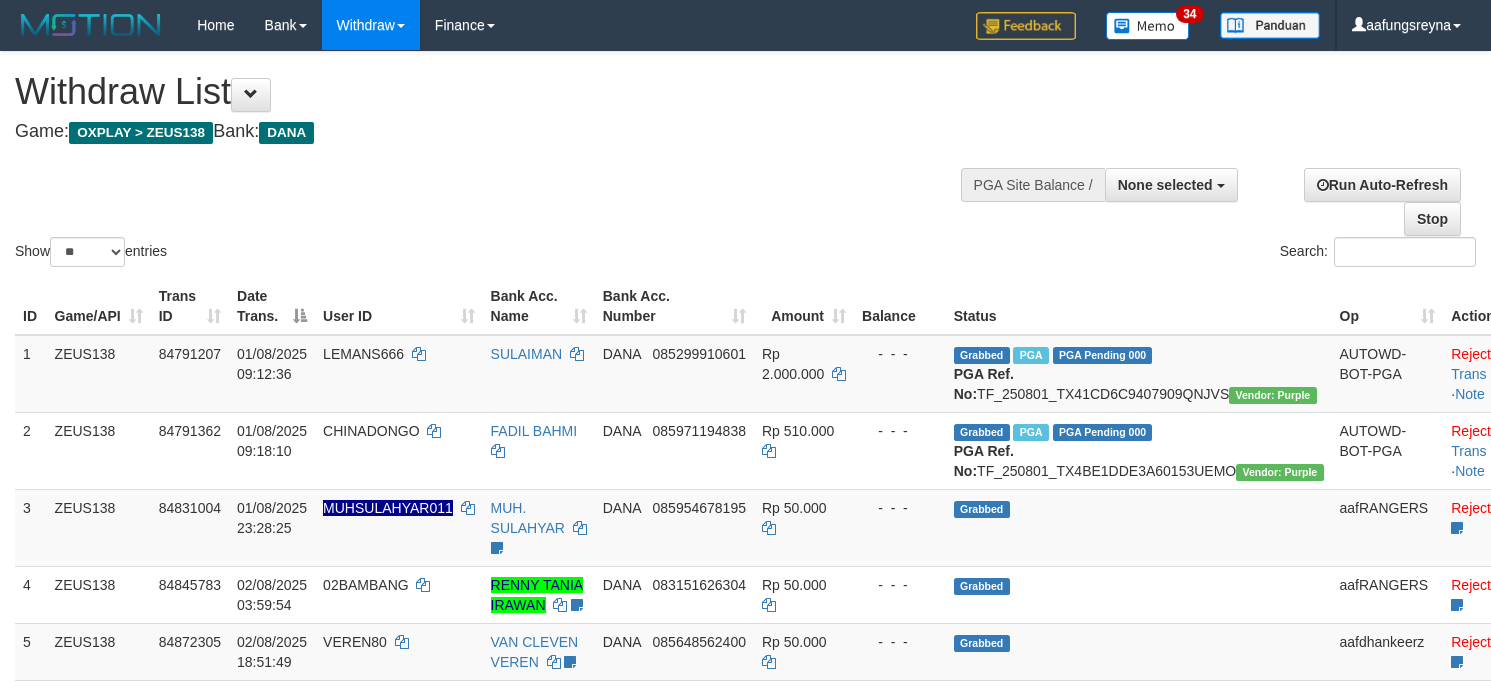 select 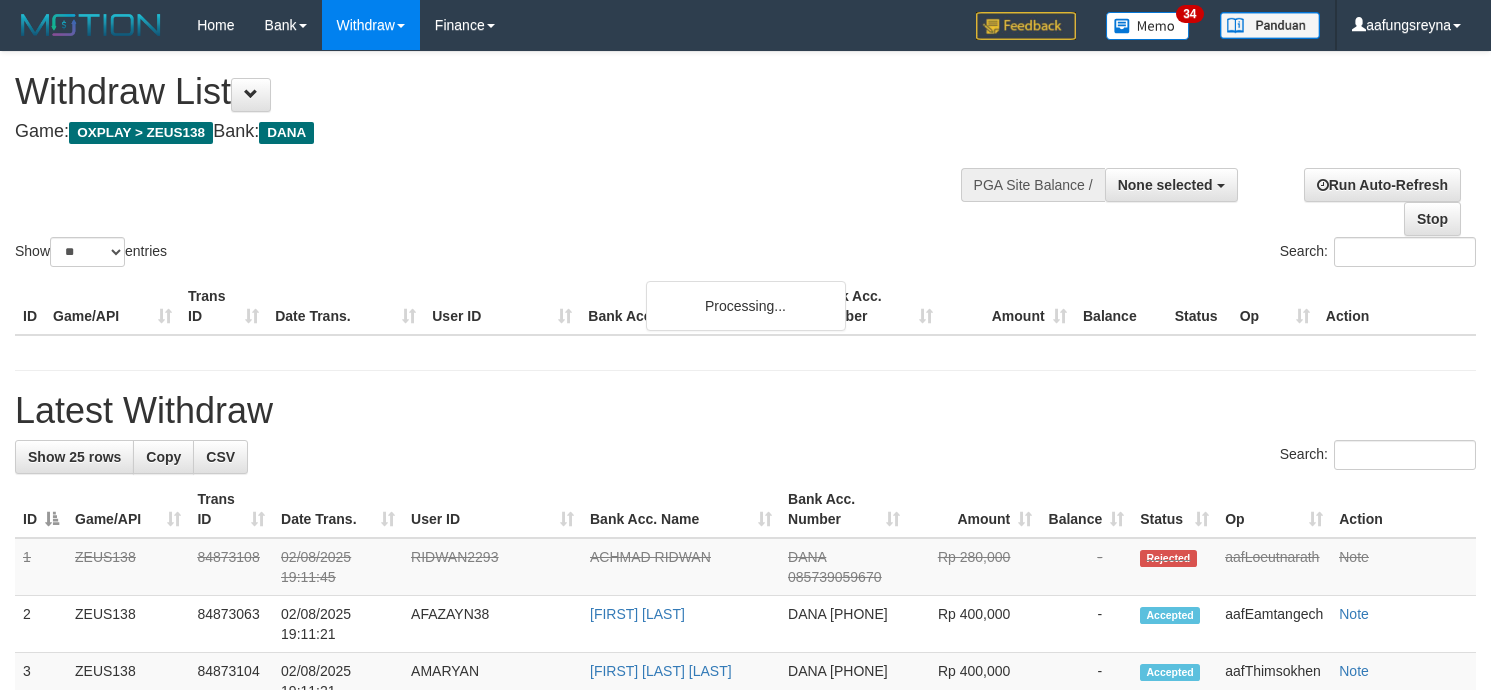 select 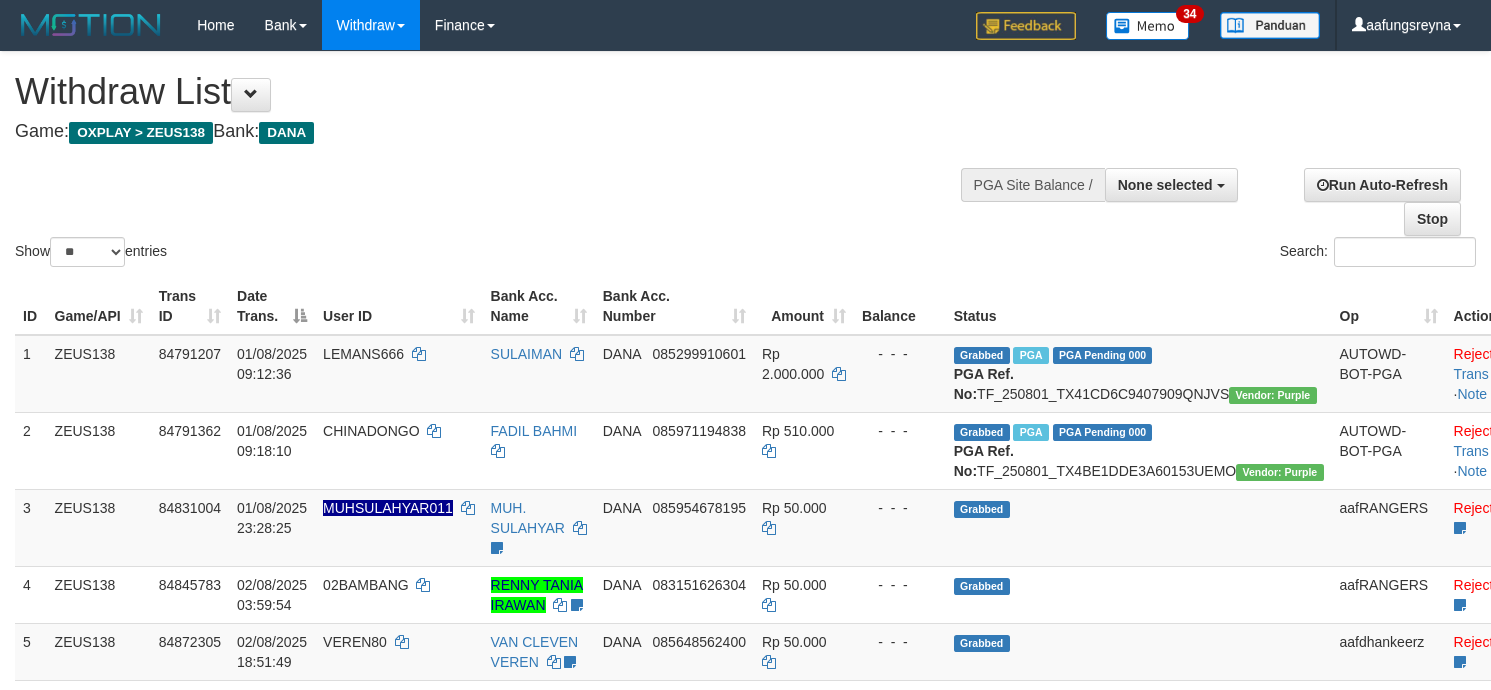 select 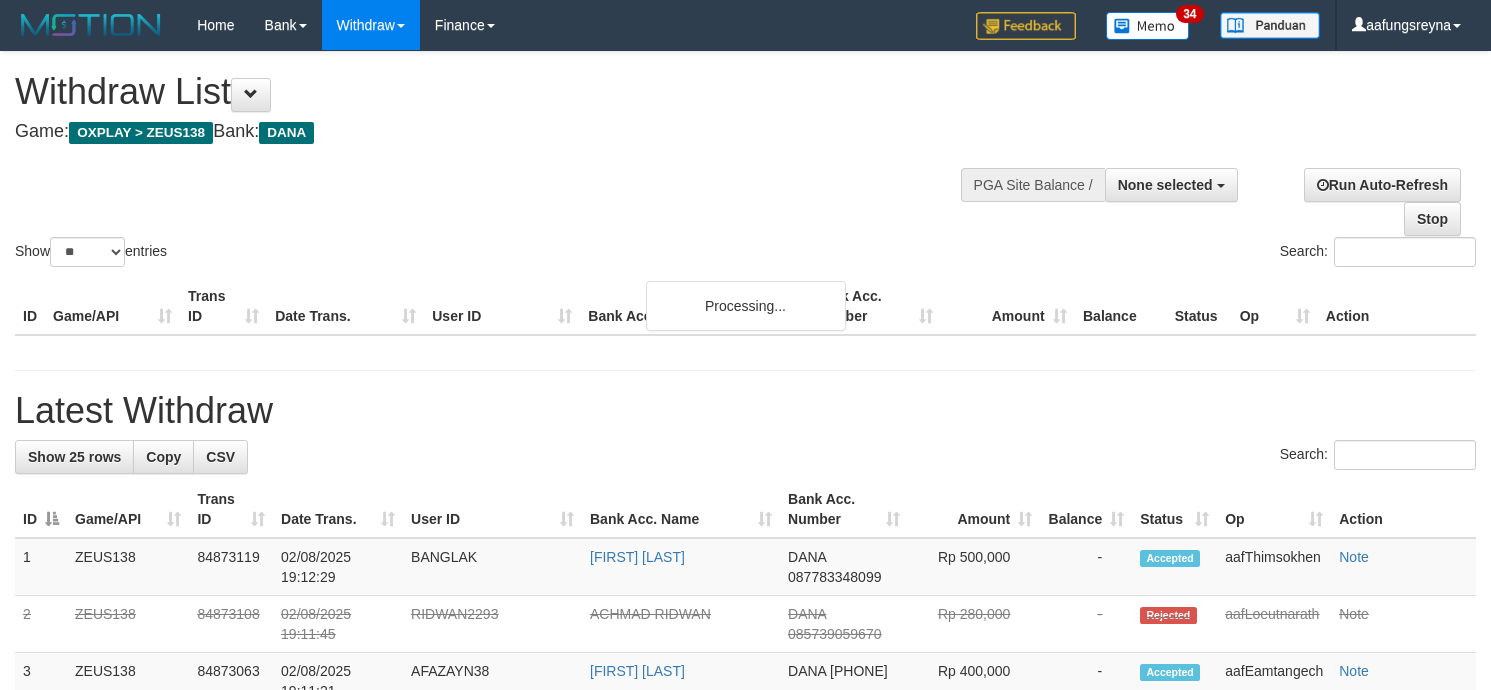 select 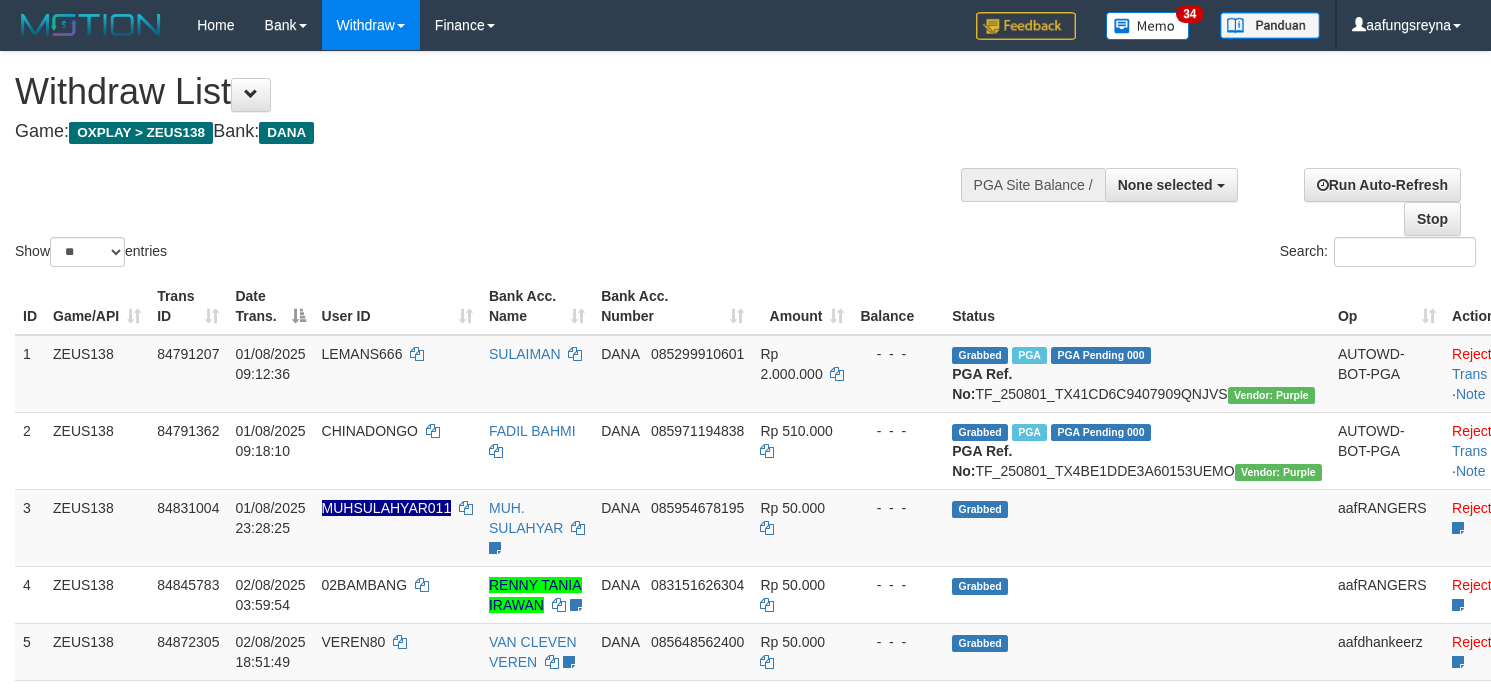 select 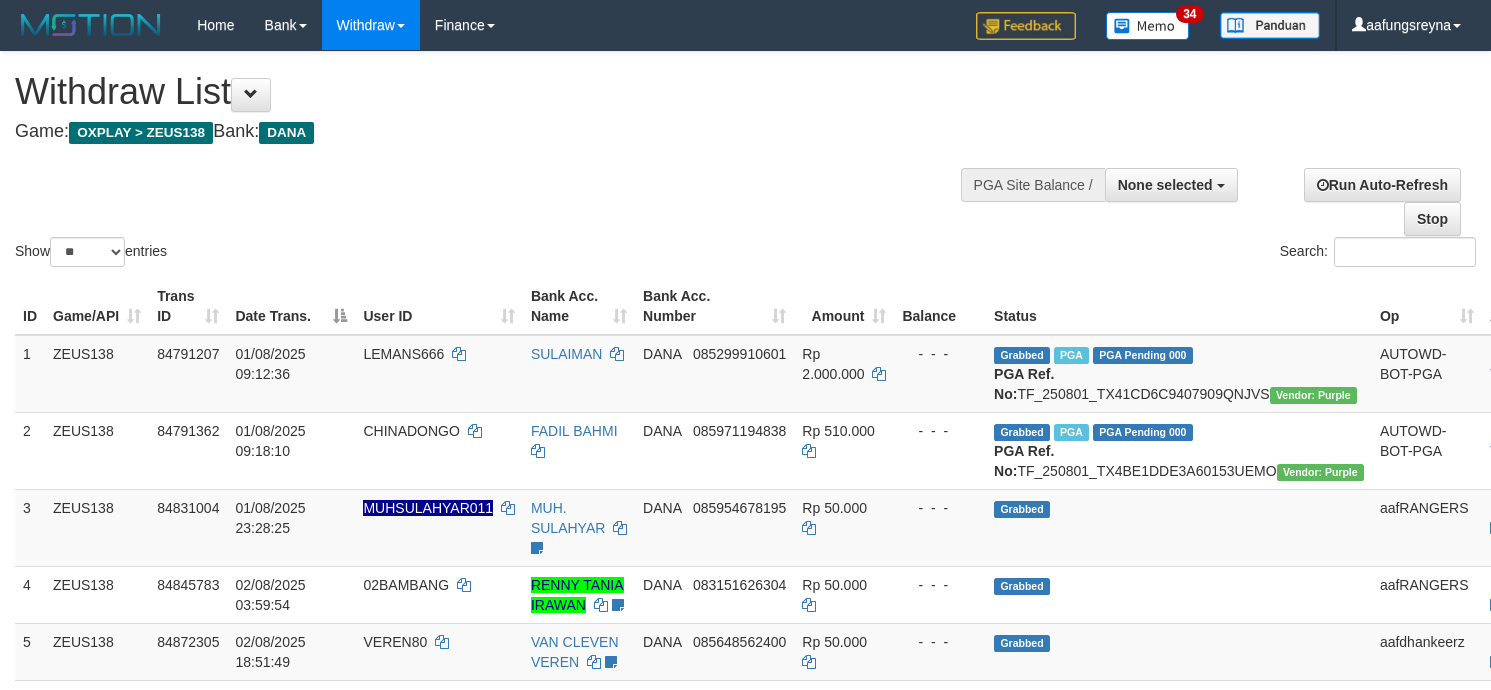 select 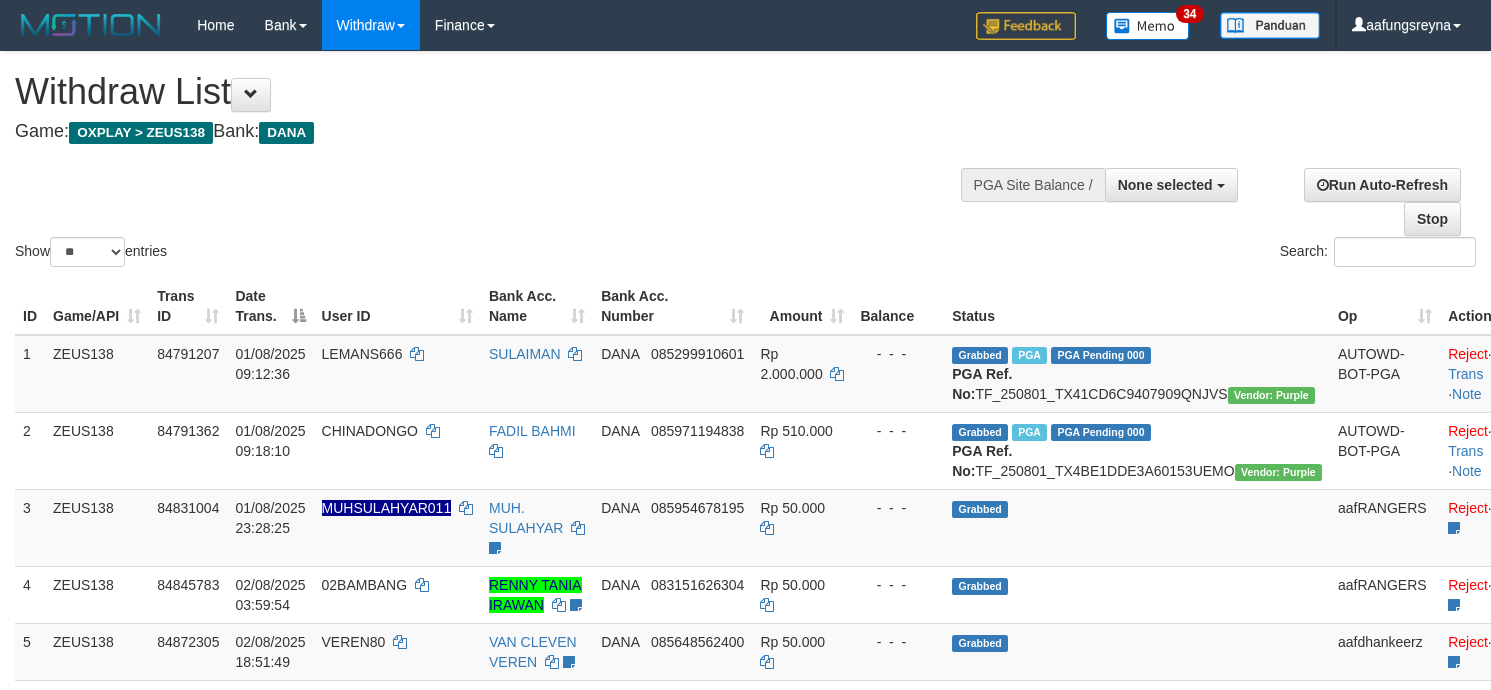 select 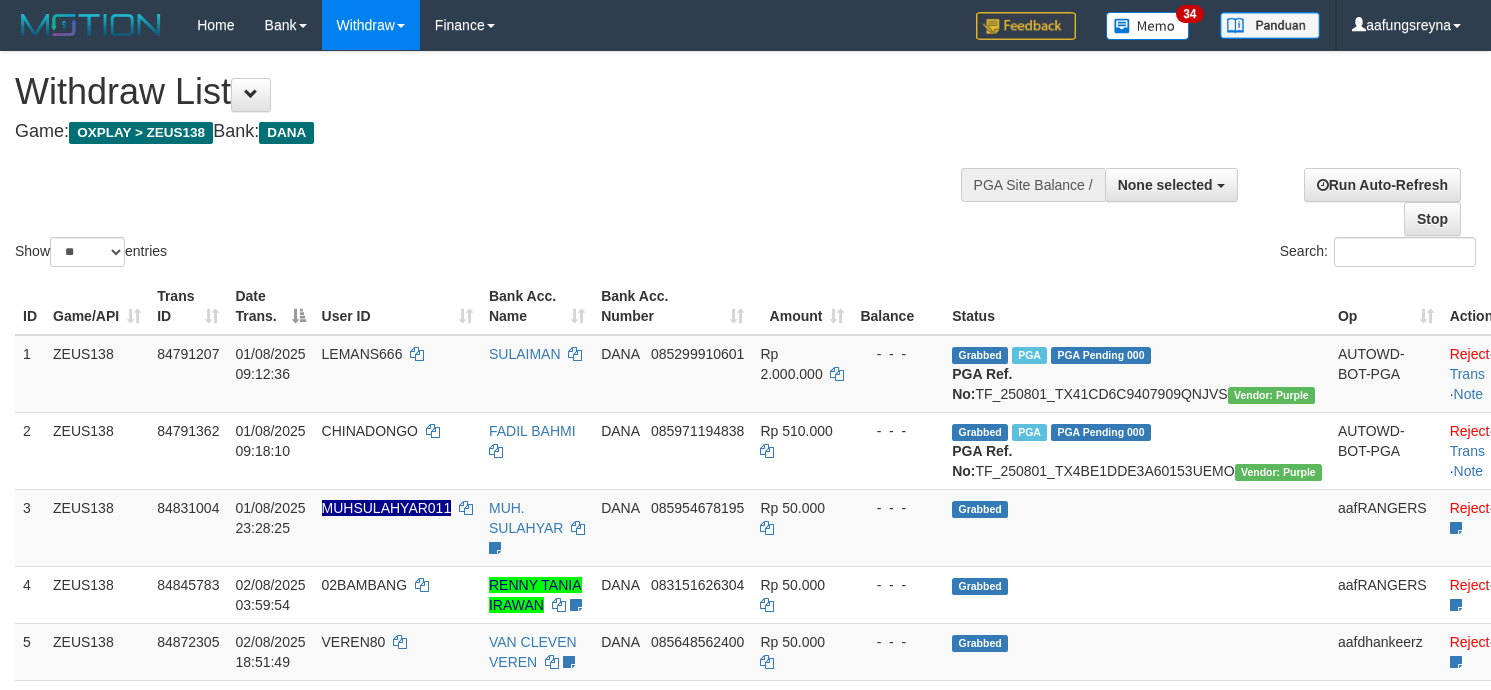select 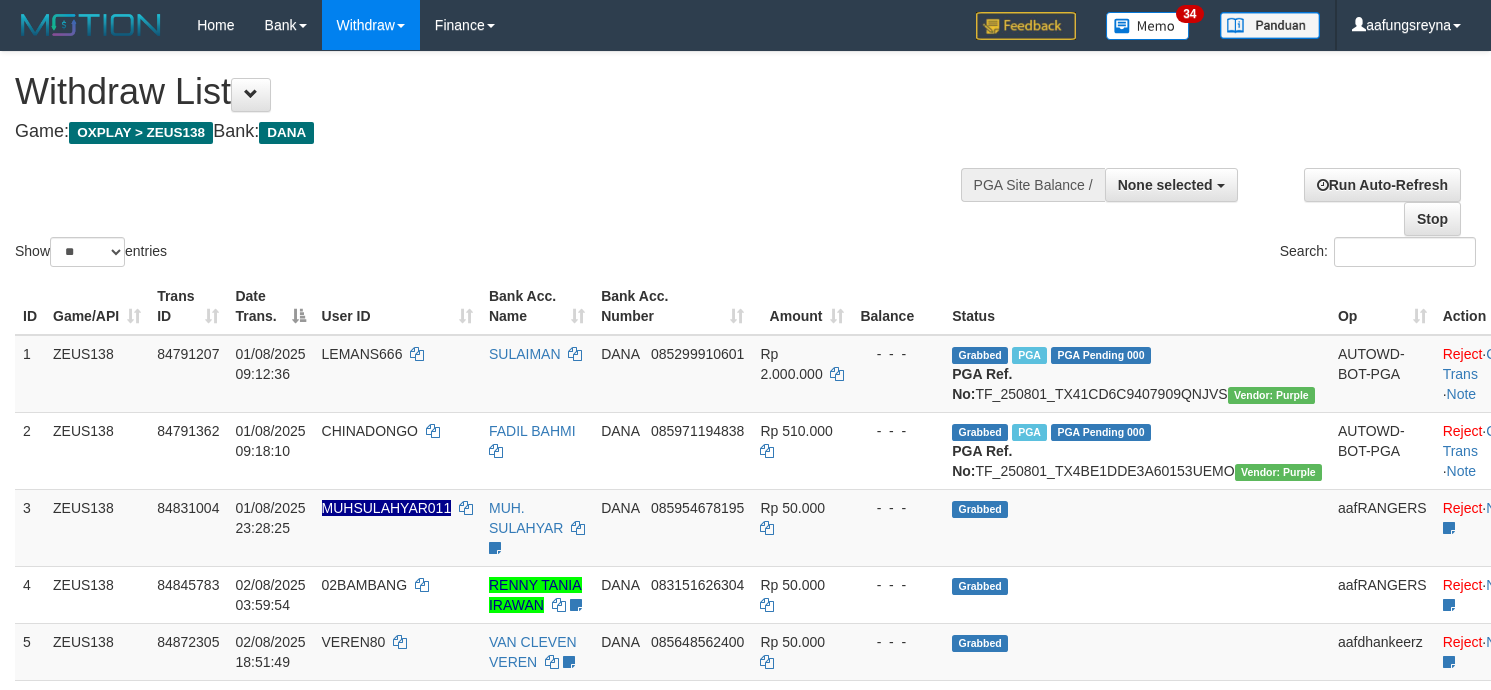 select 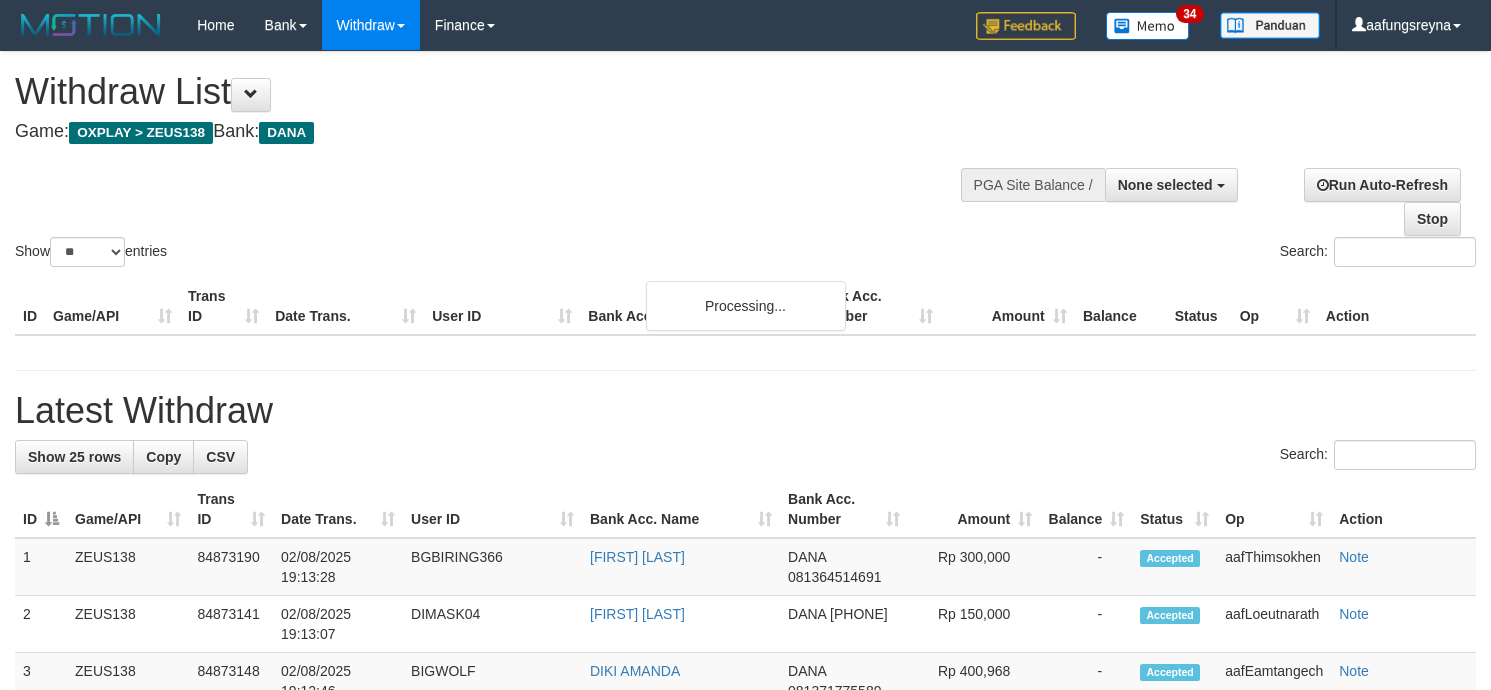 select 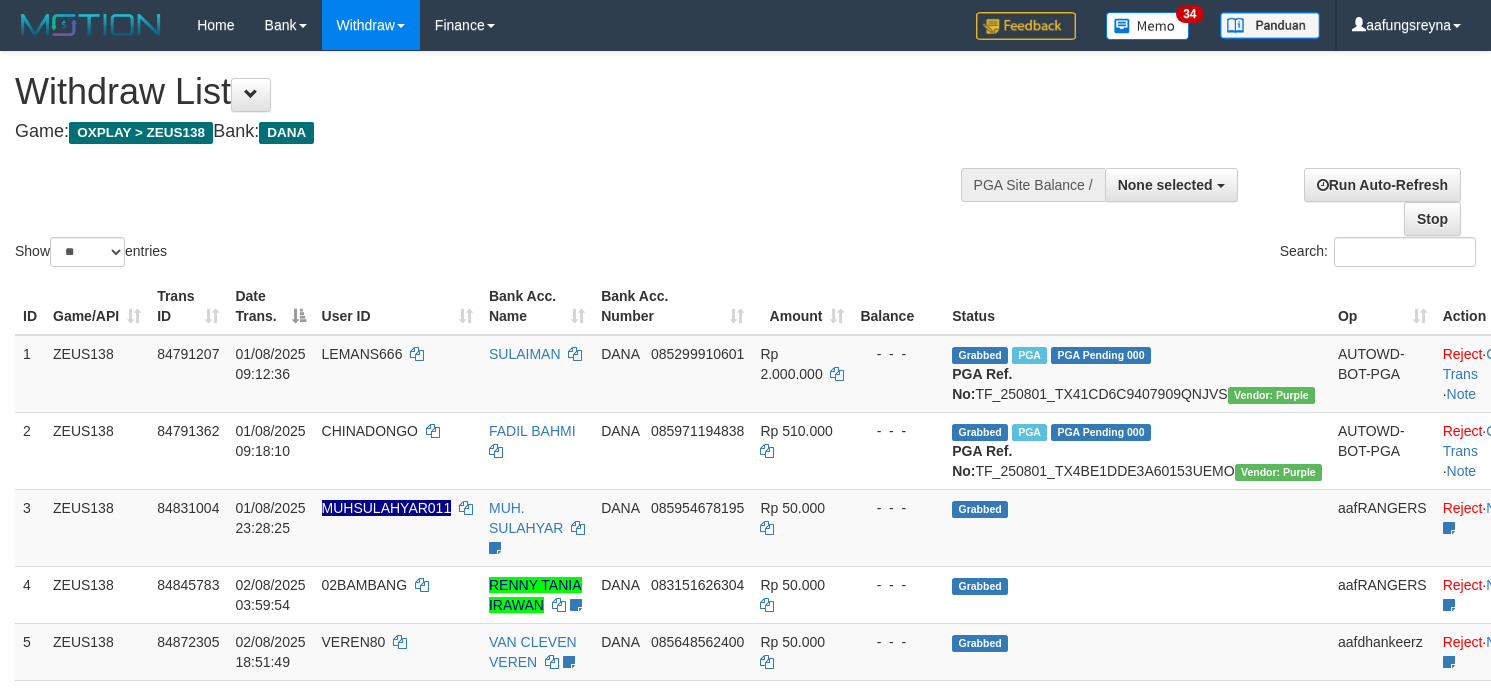 select 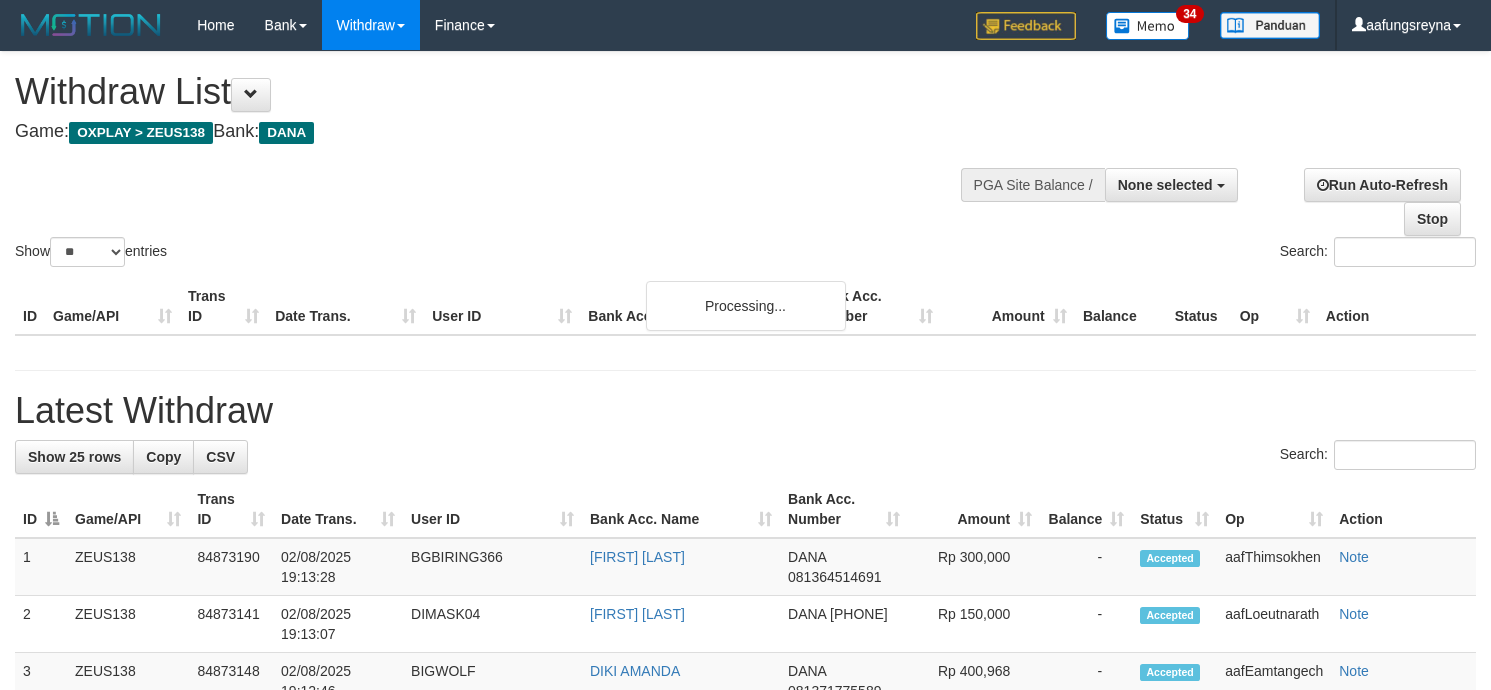 select 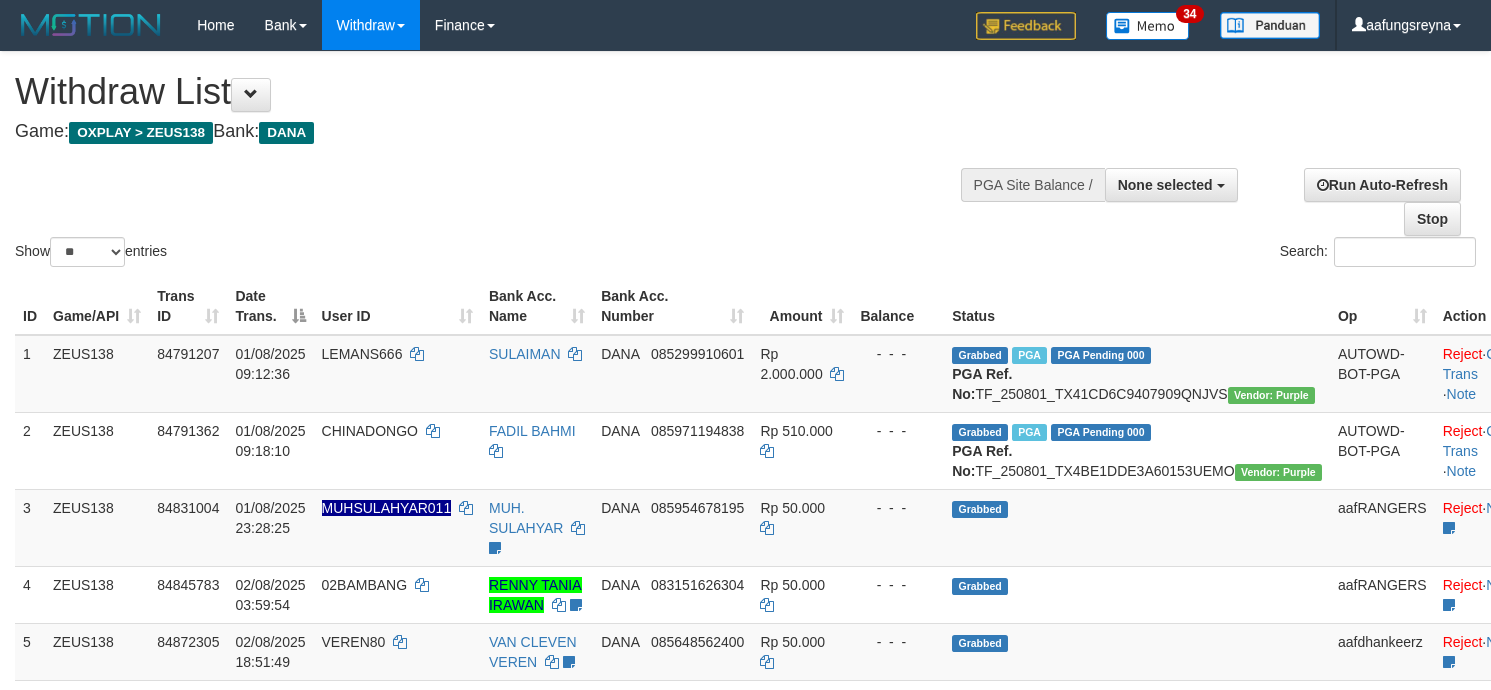 select 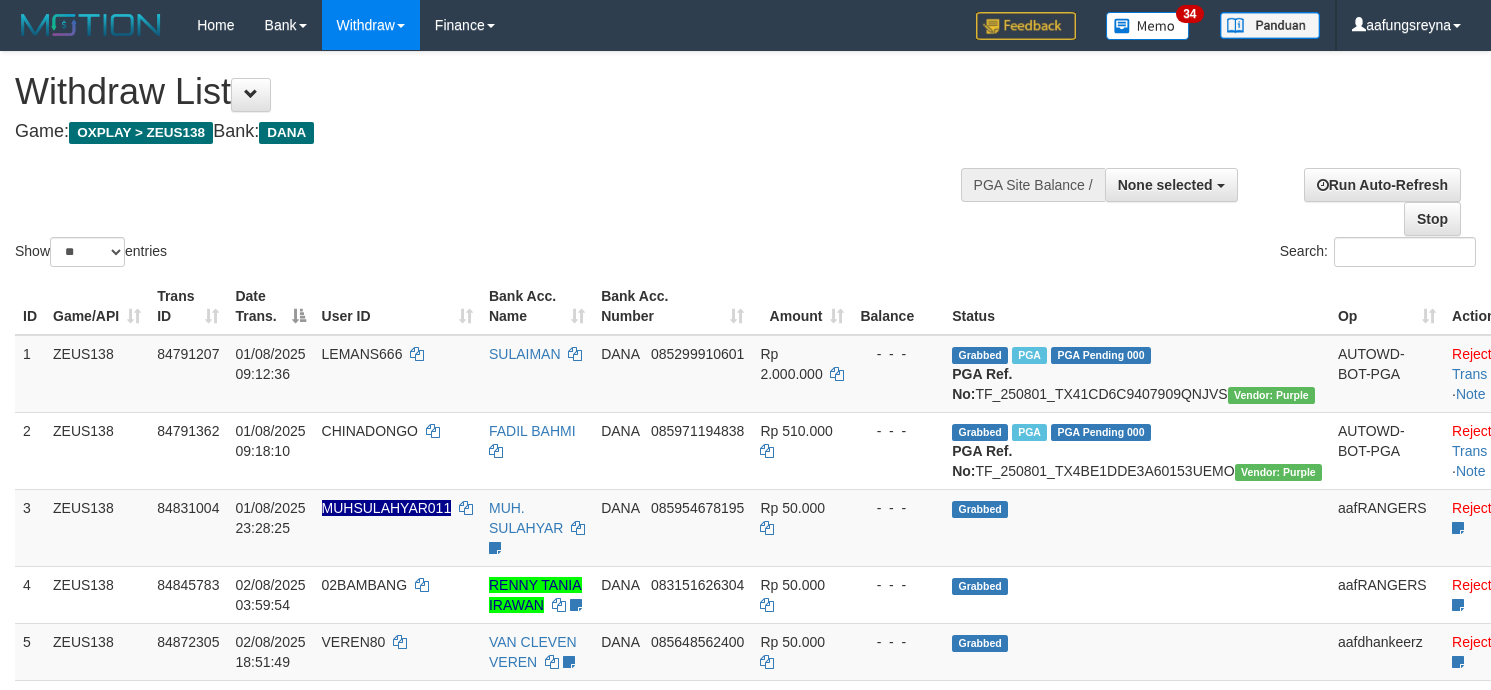 select 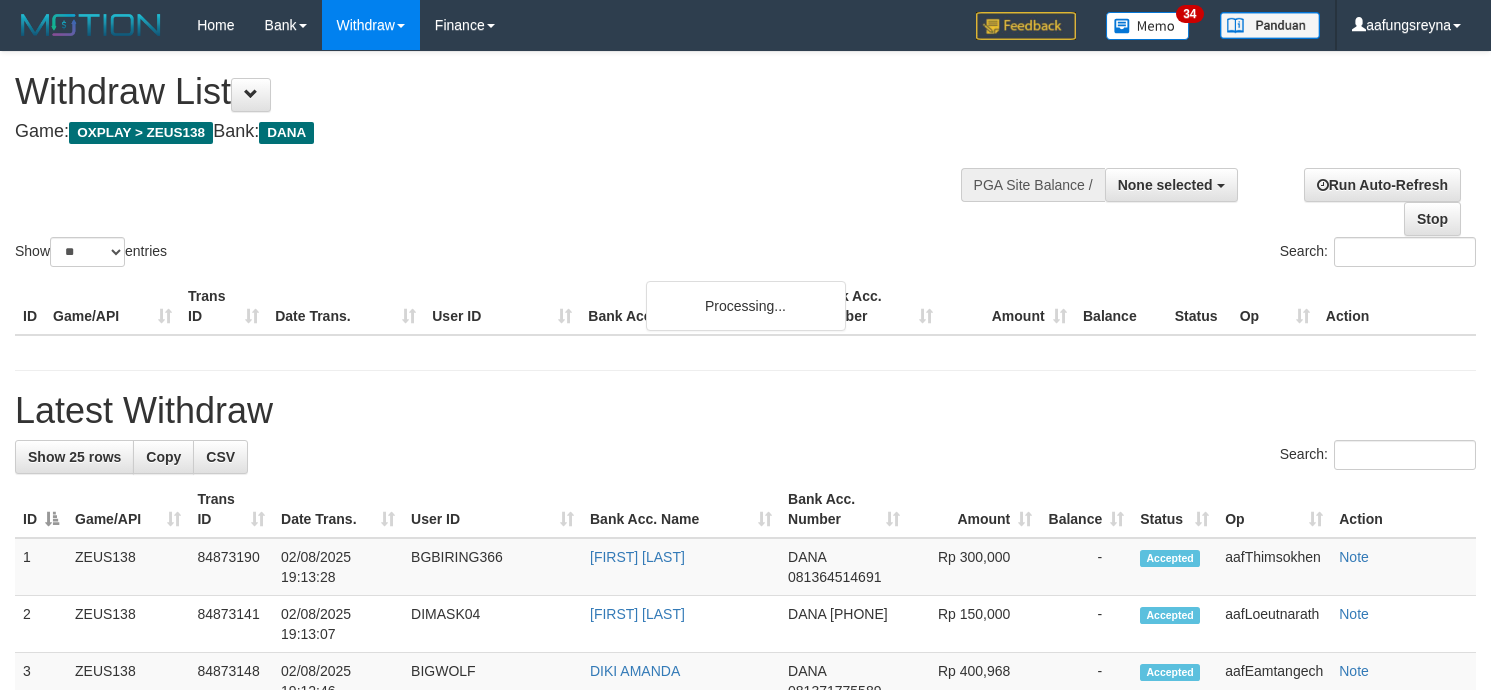select 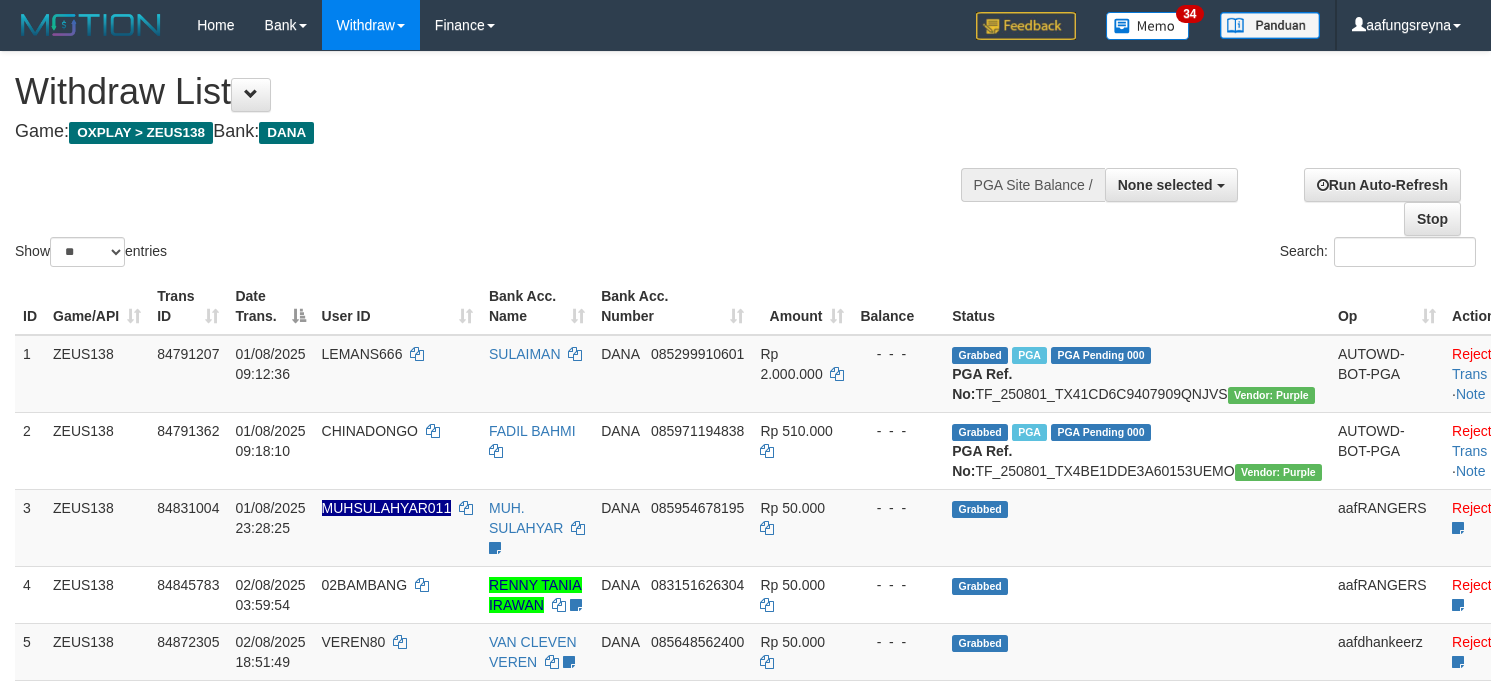 select 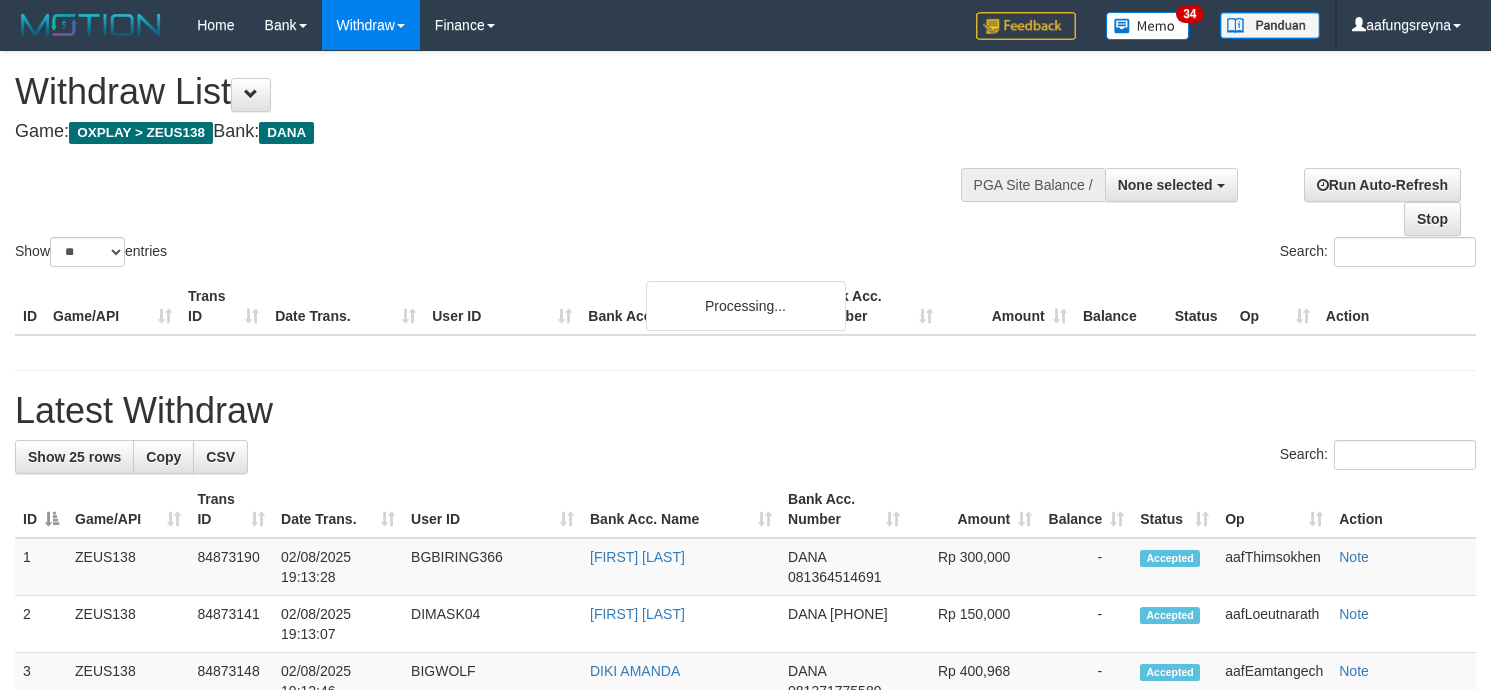 select 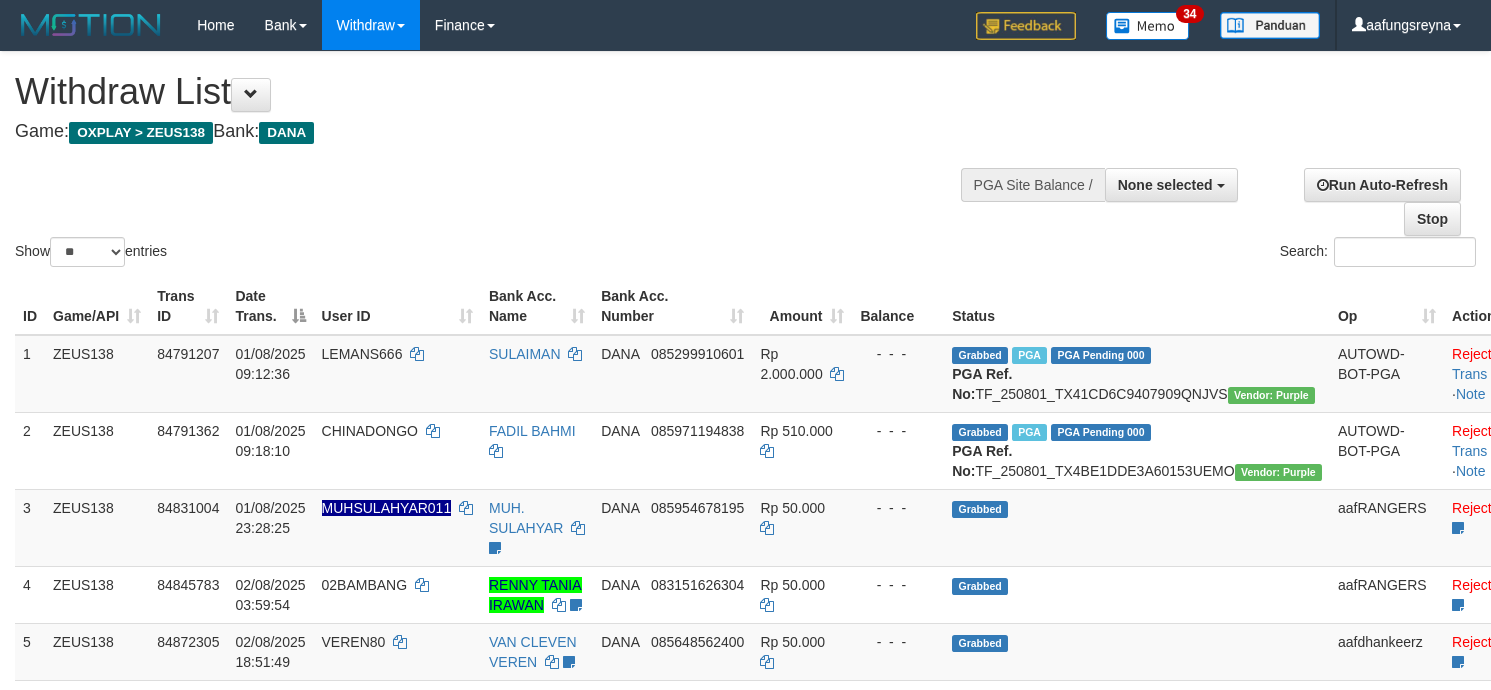 select 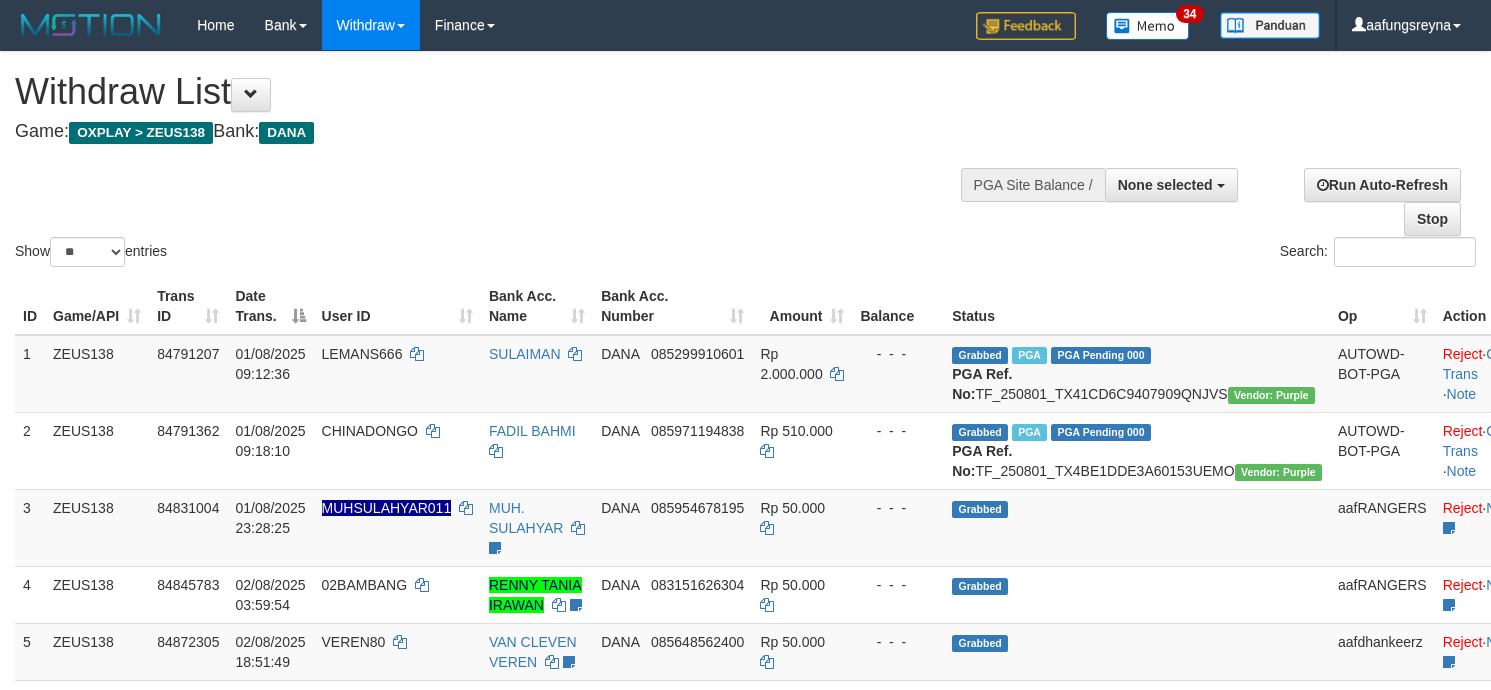 select 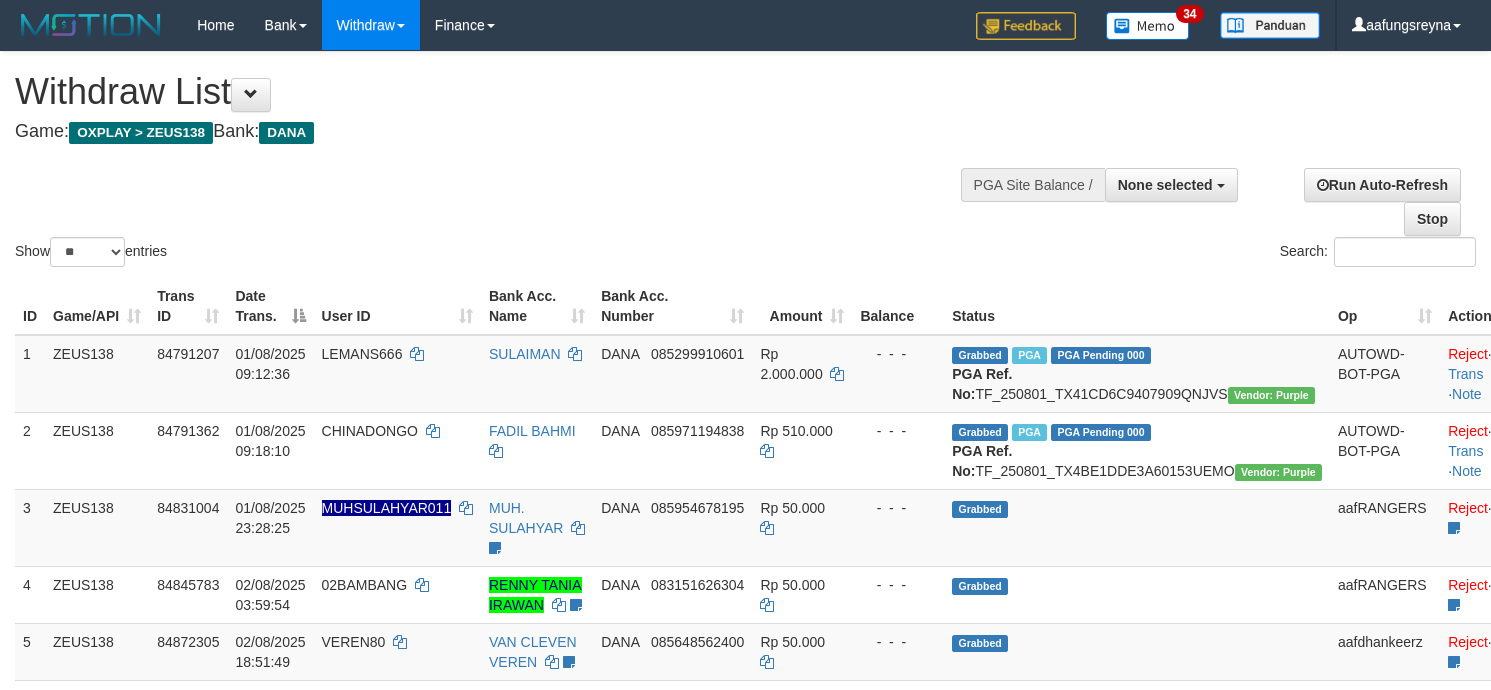 select 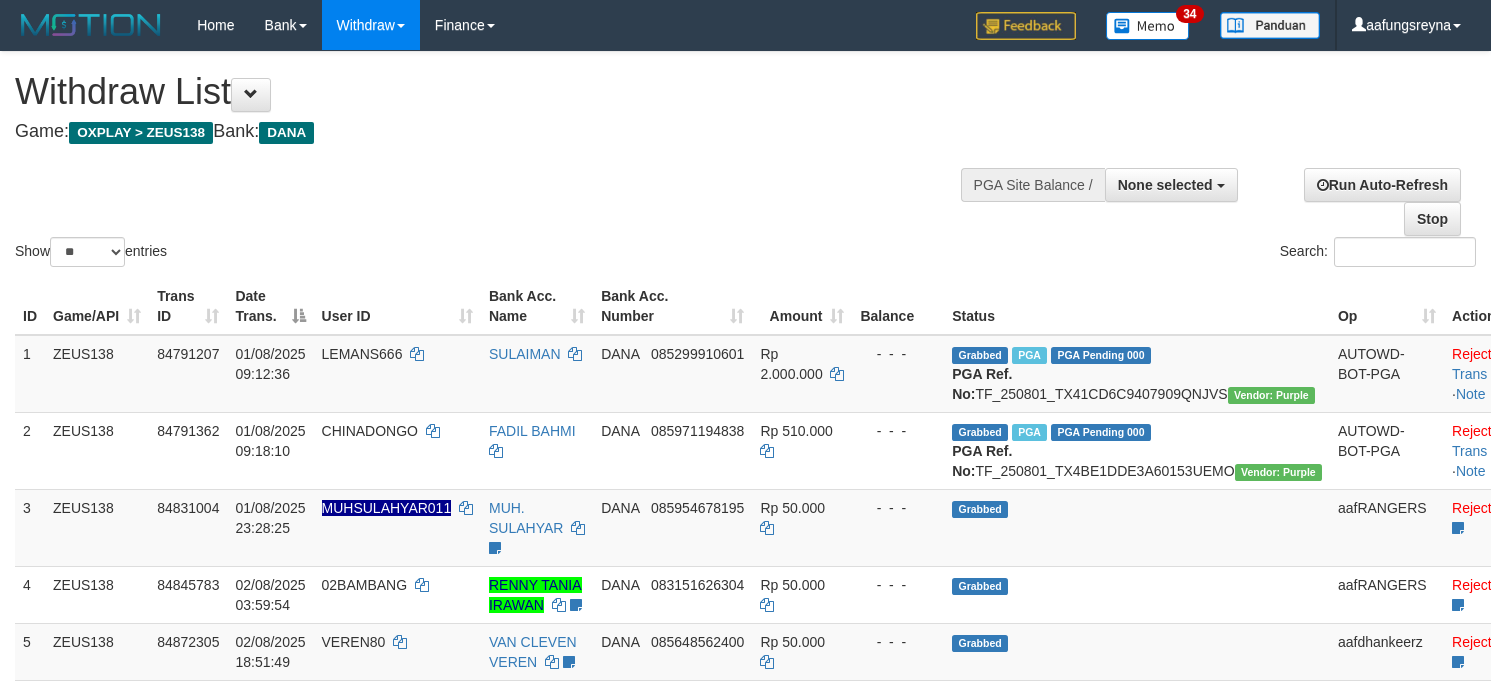 select 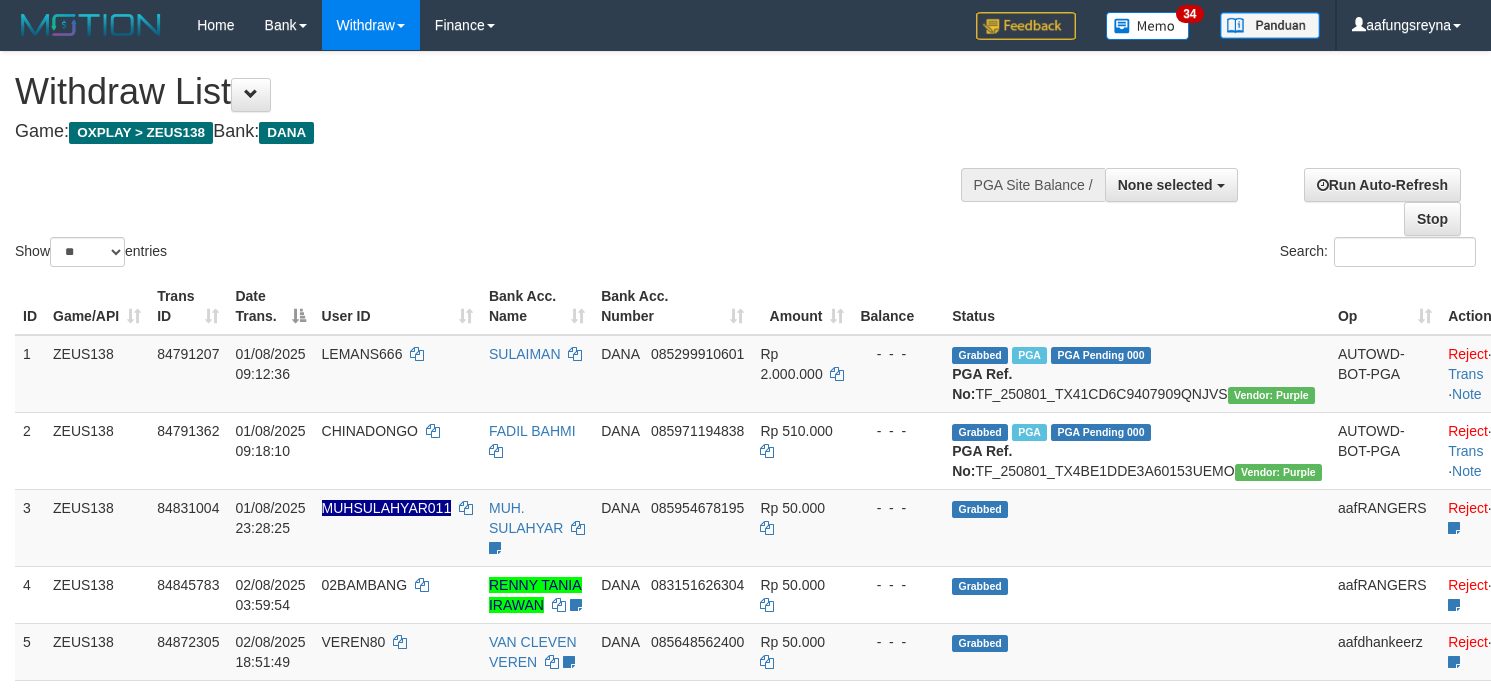 select 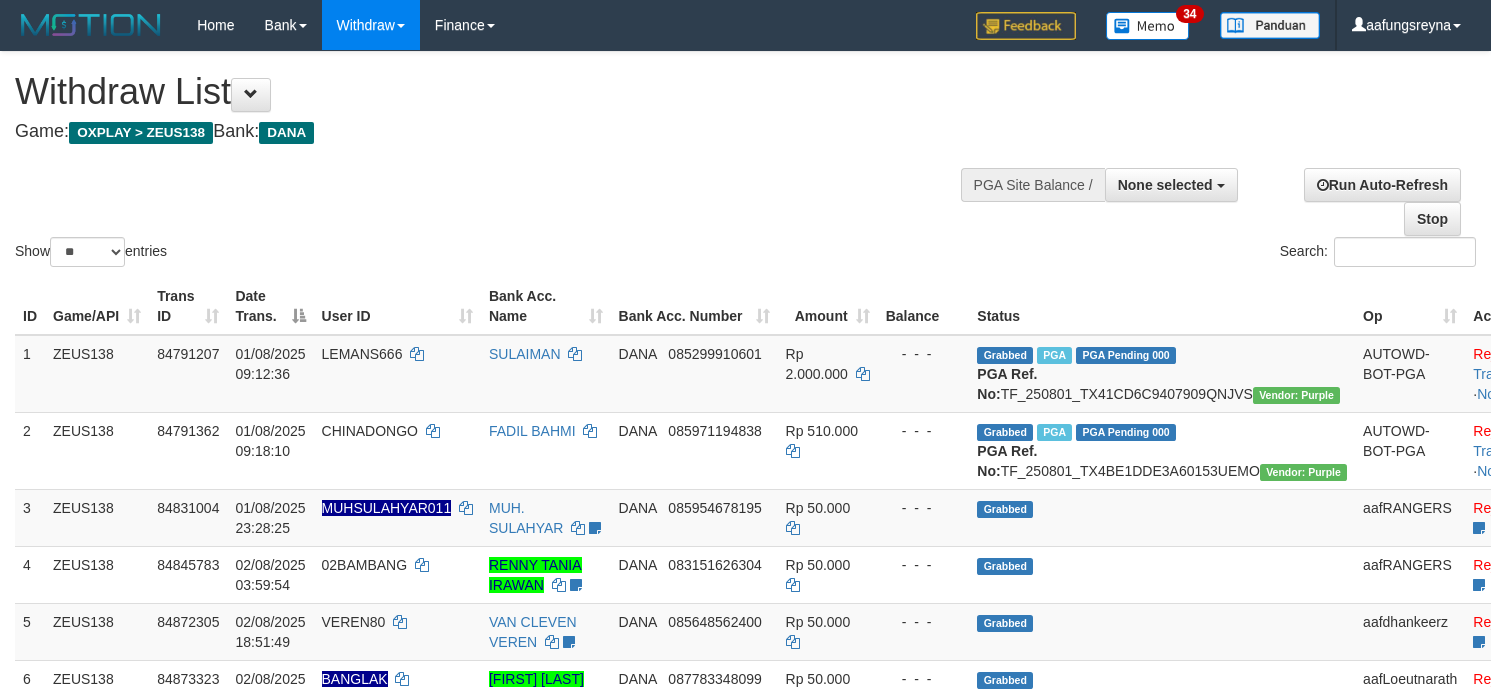 select 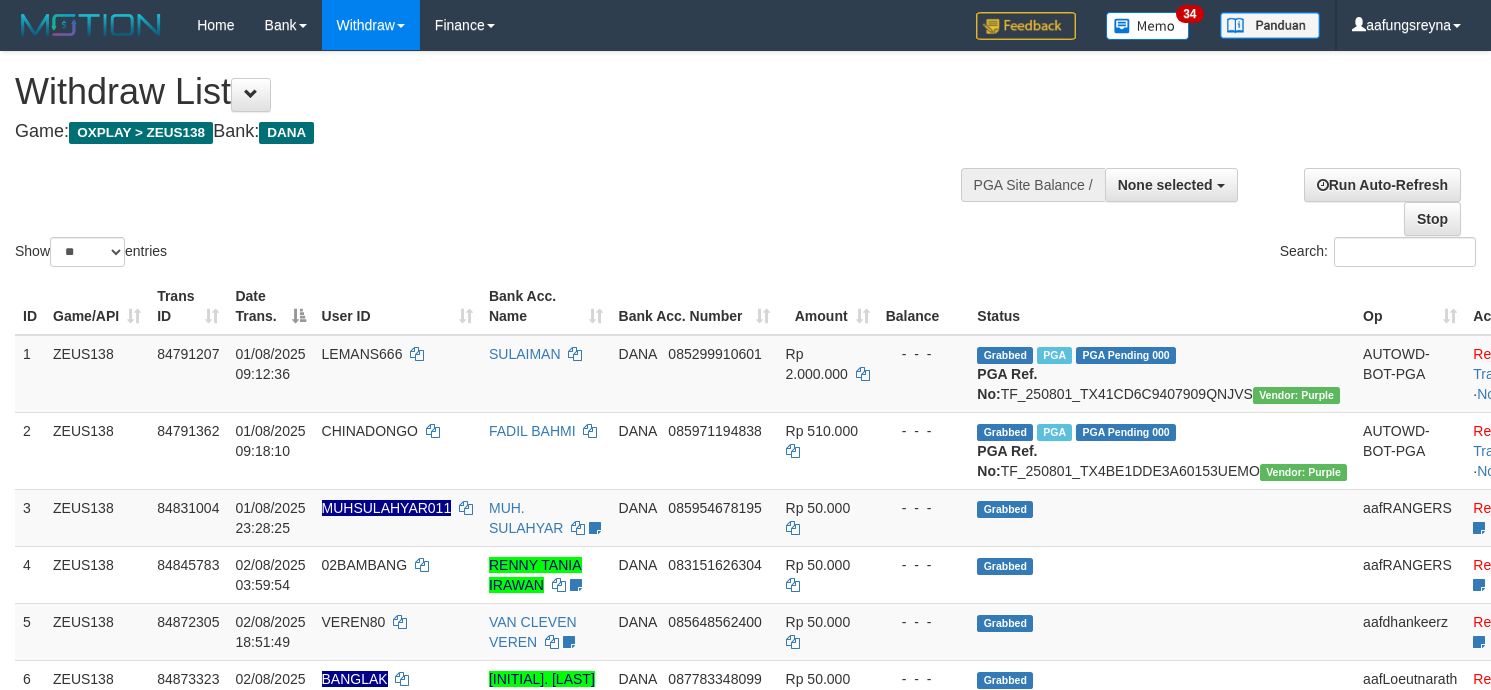select 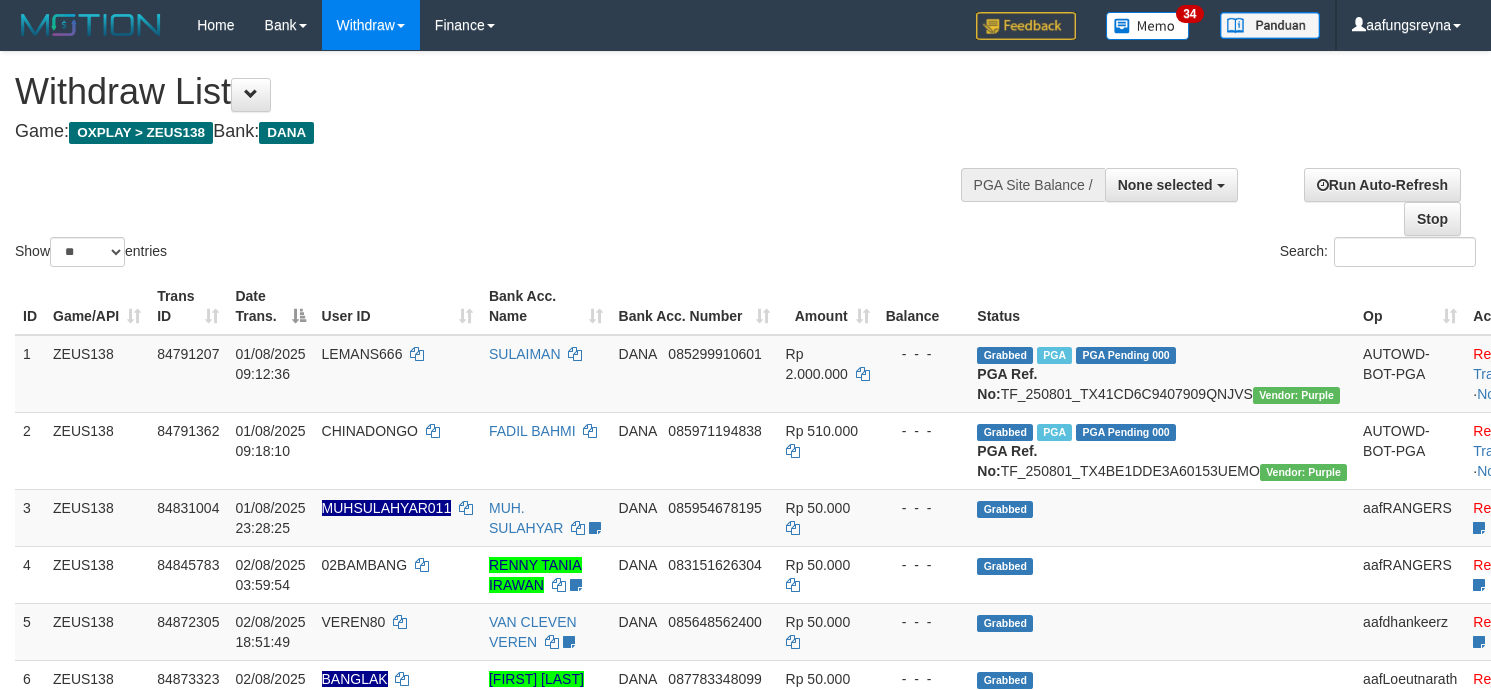 select 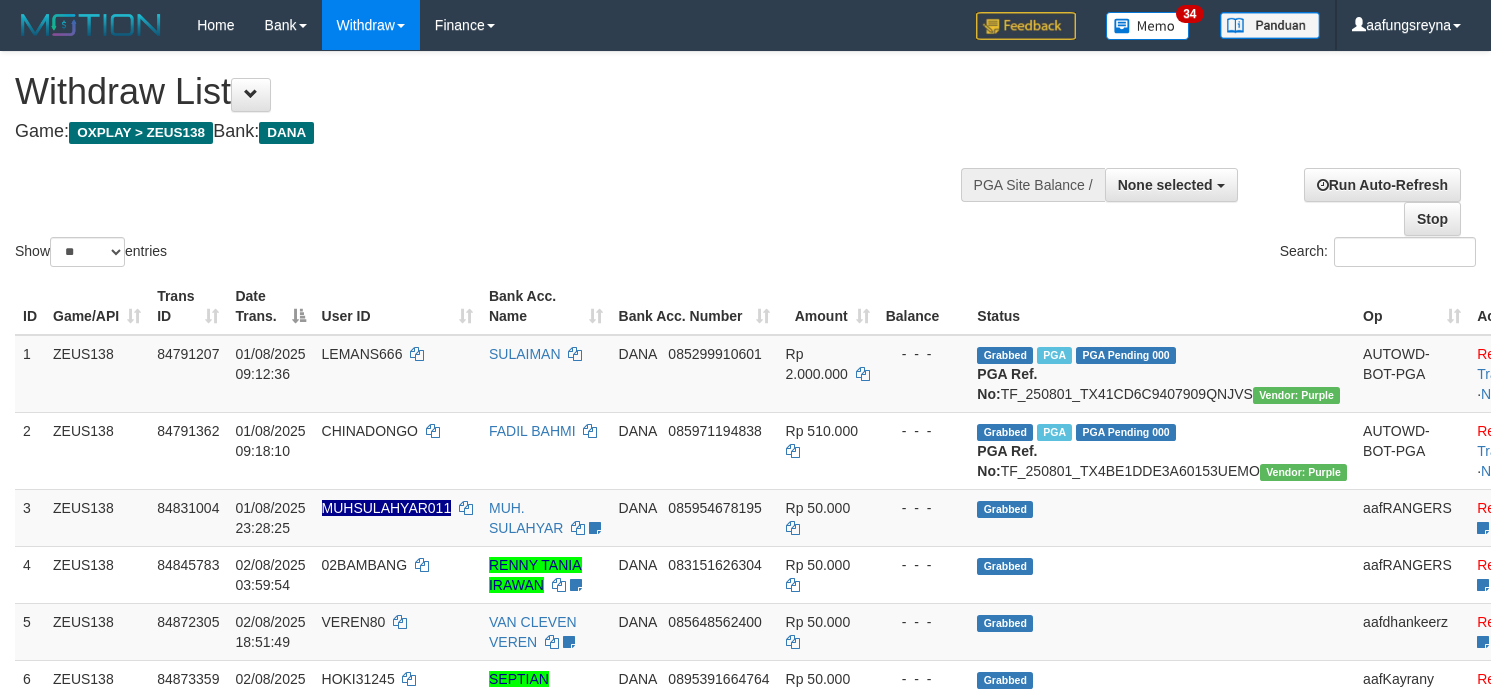 select 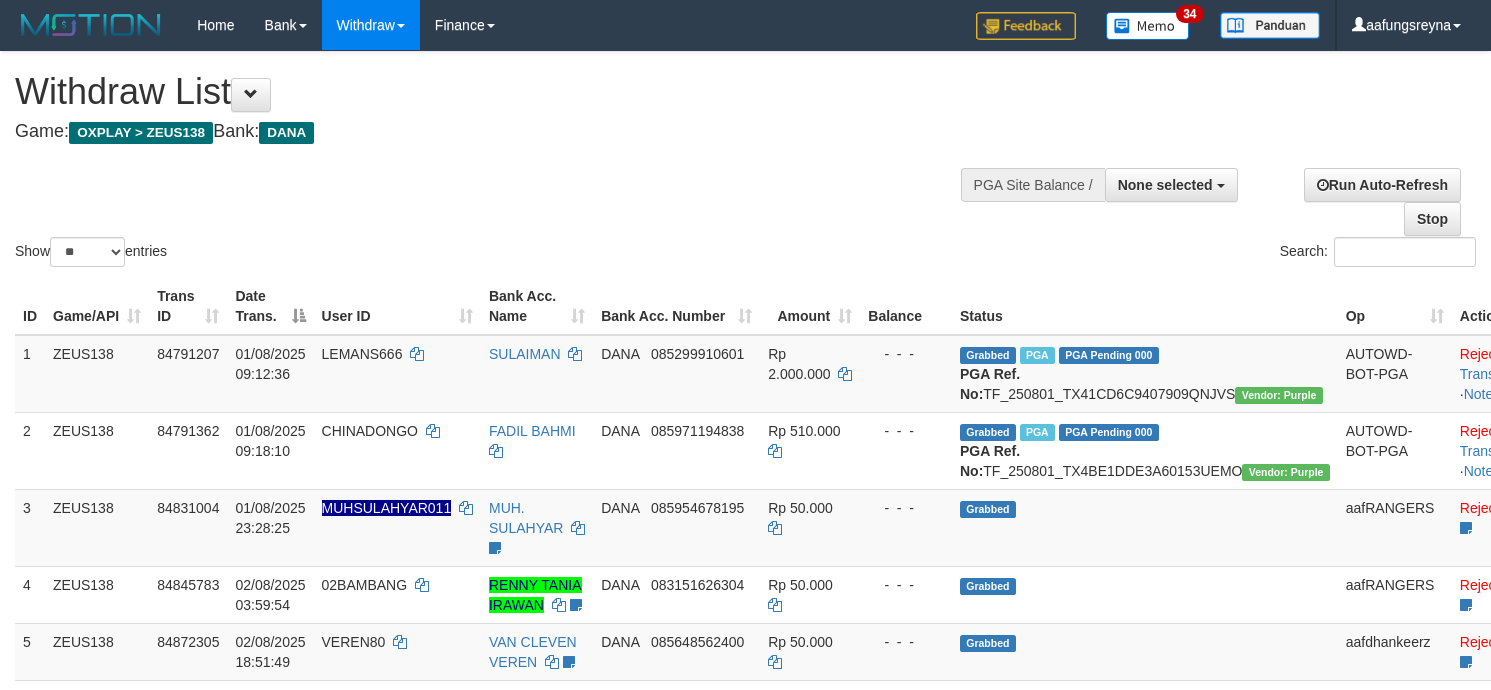 select 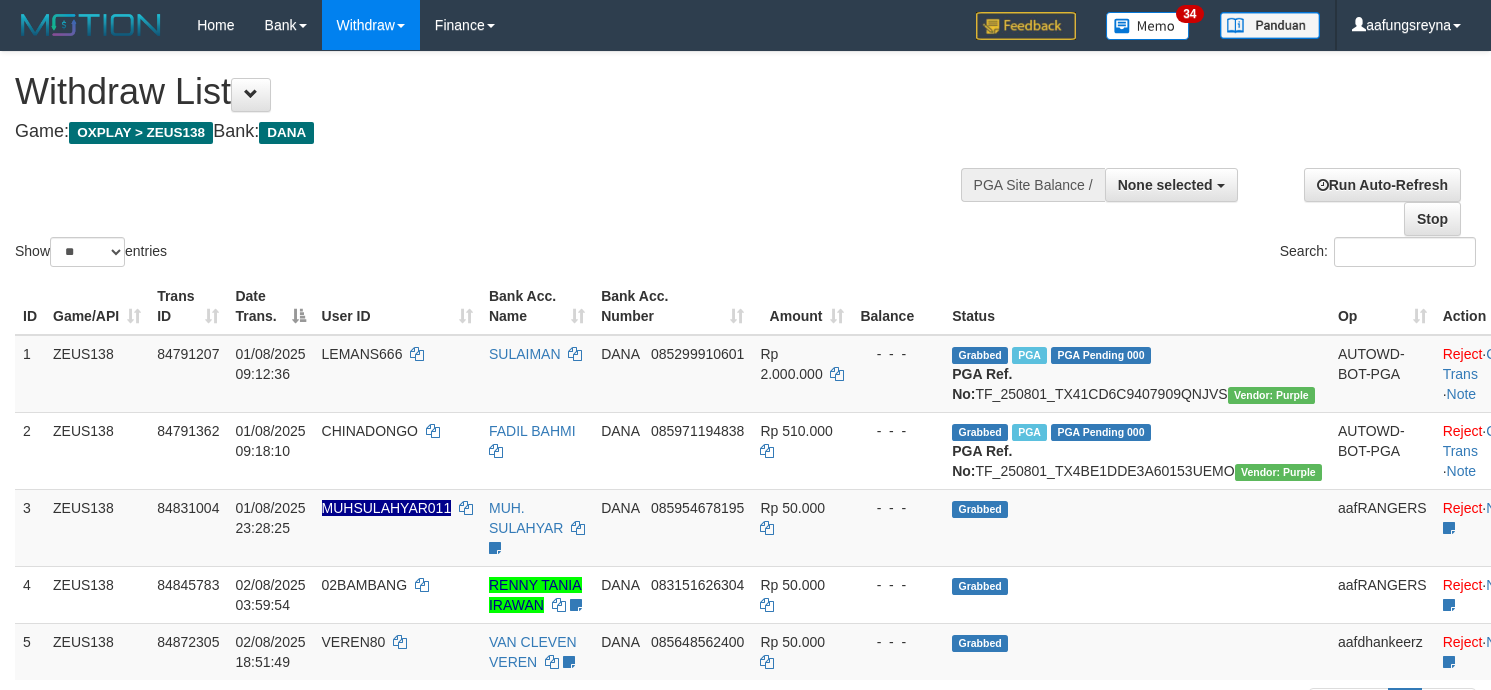 select 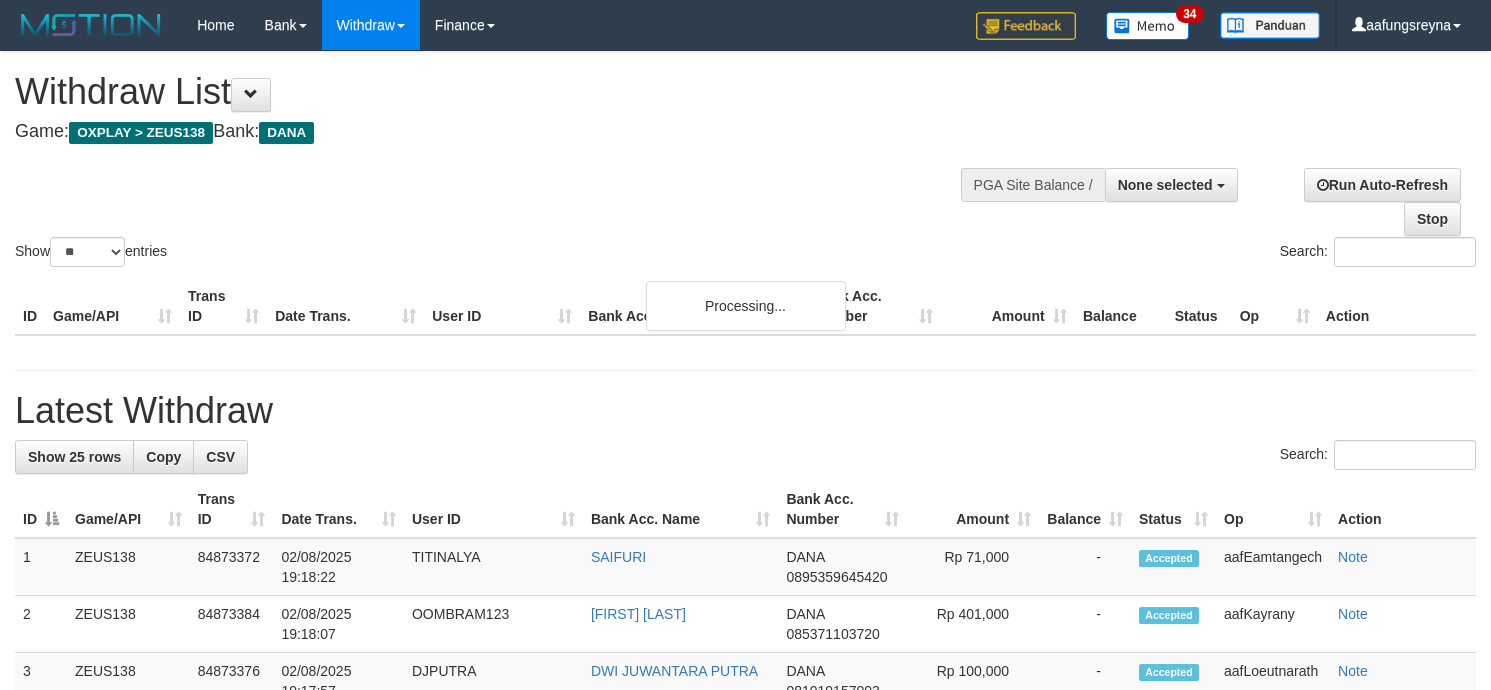 select 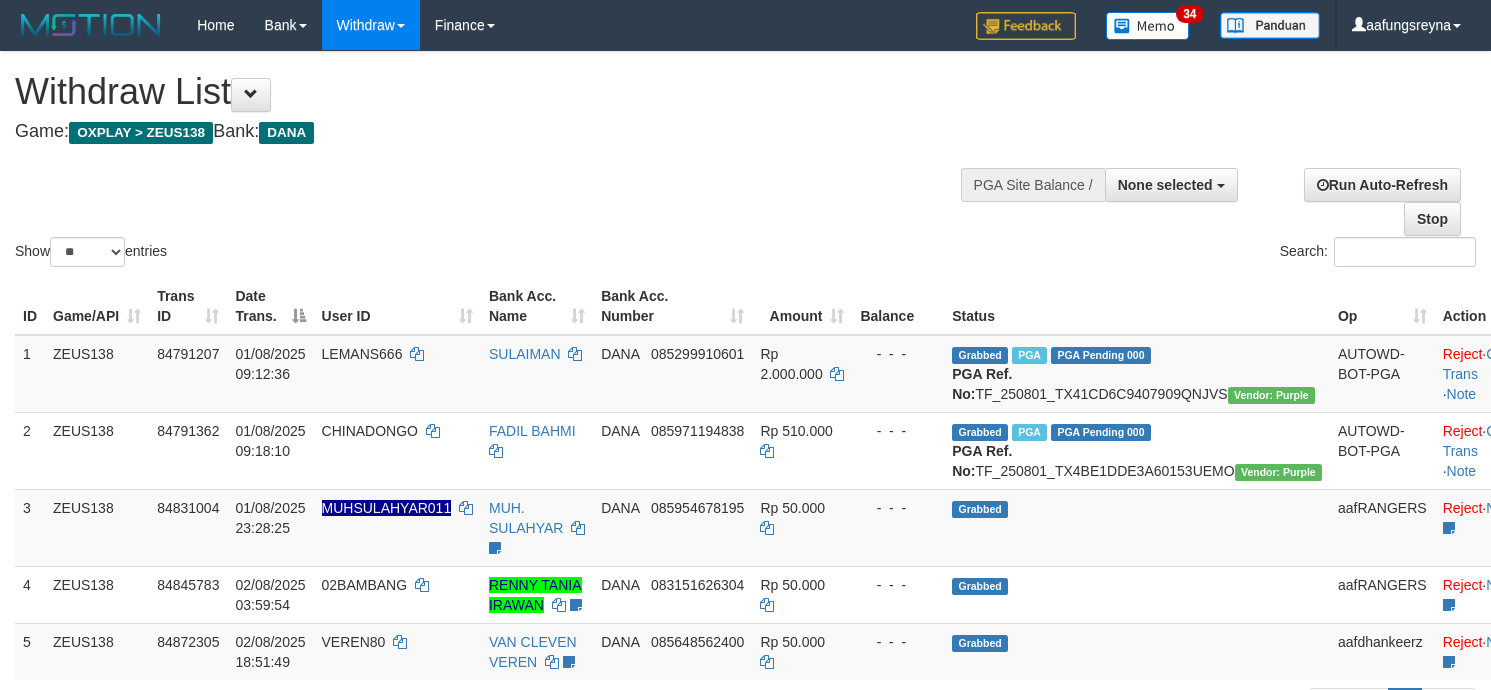 select 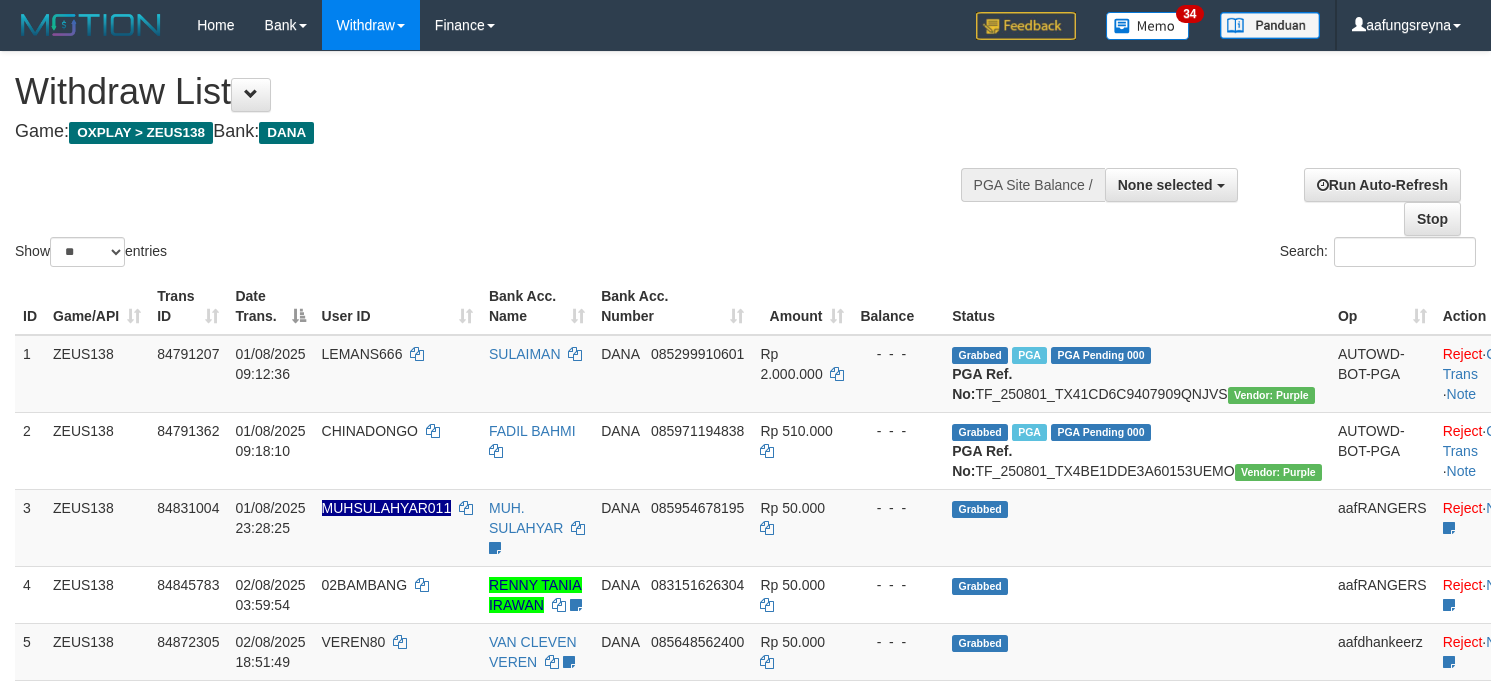 select 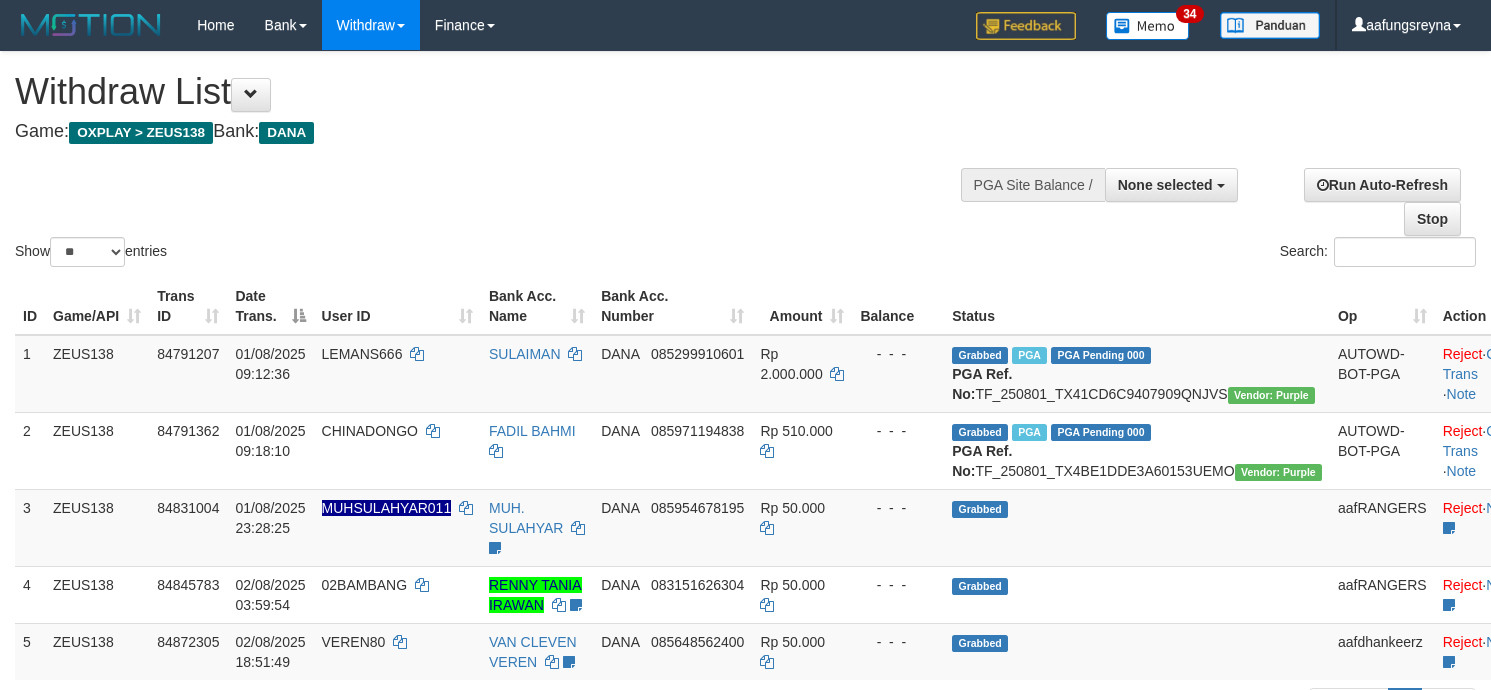 select 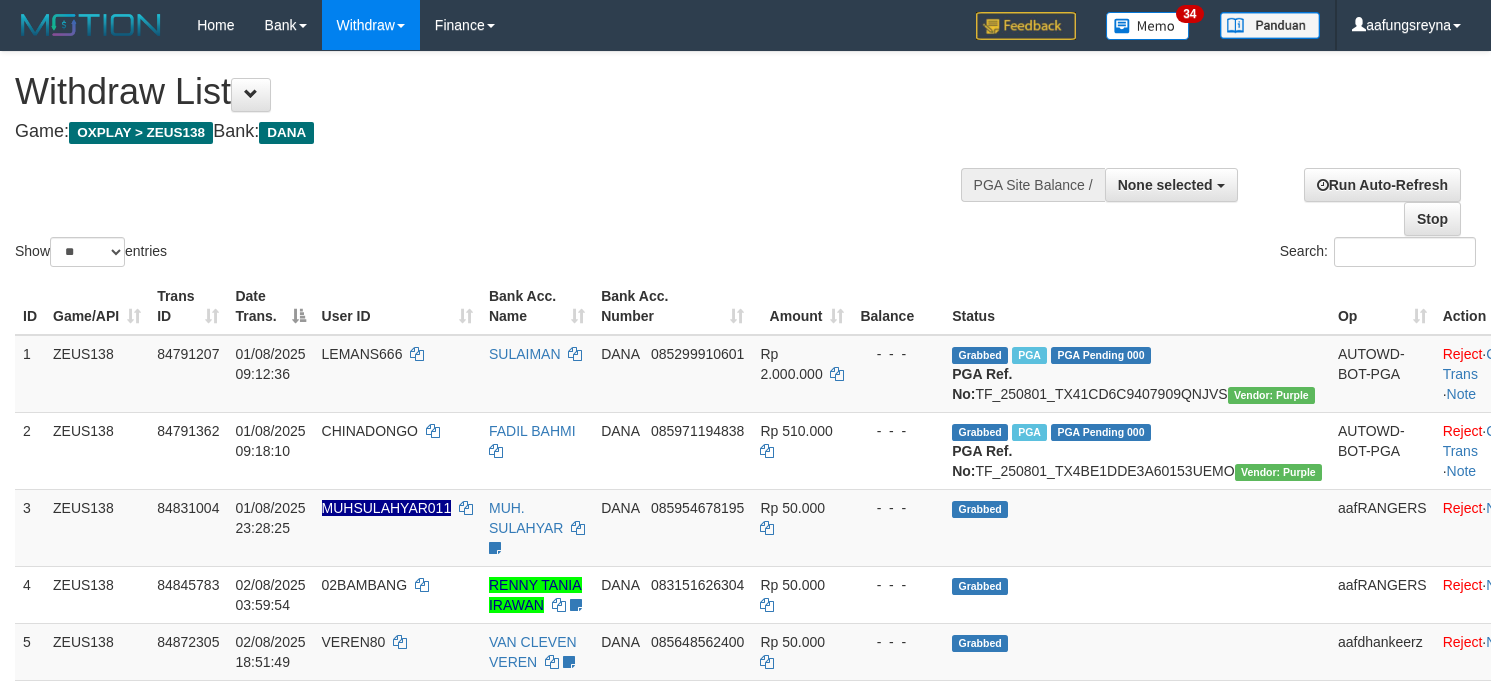 select 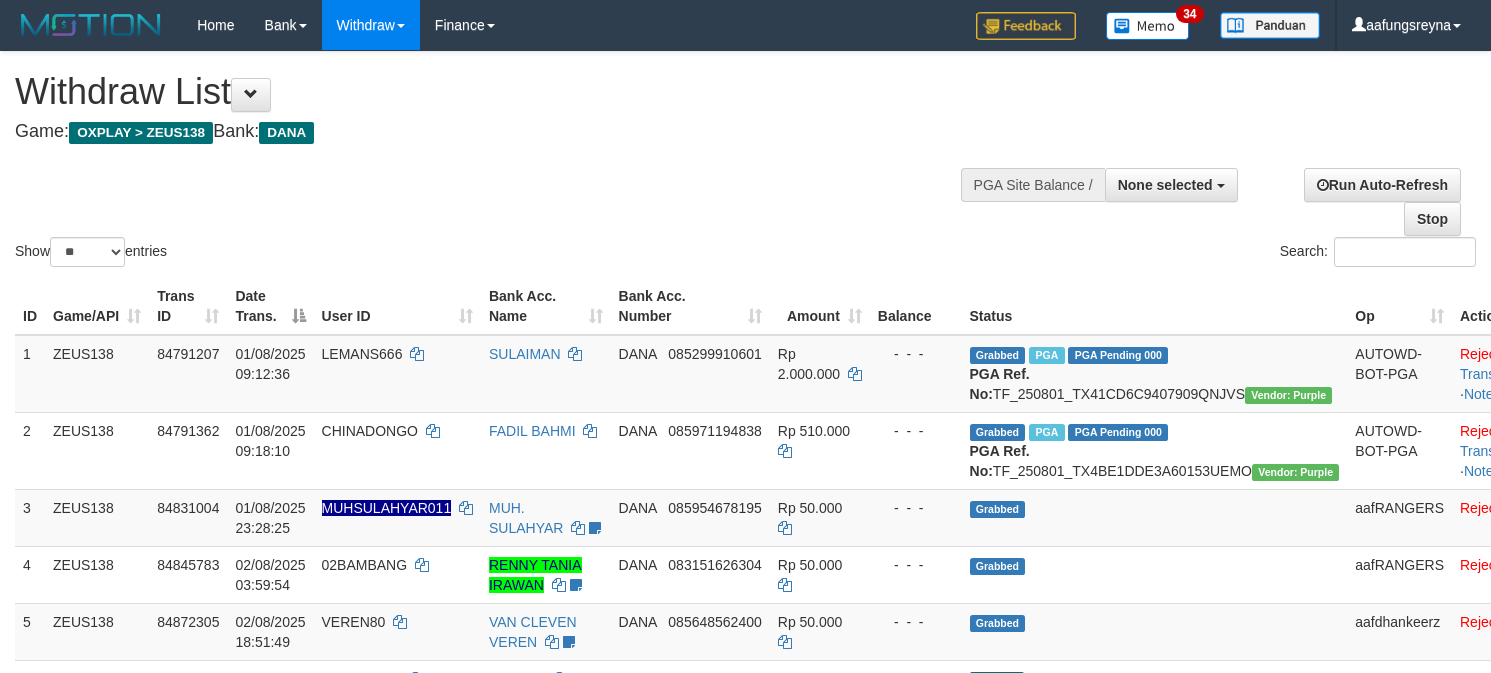 select 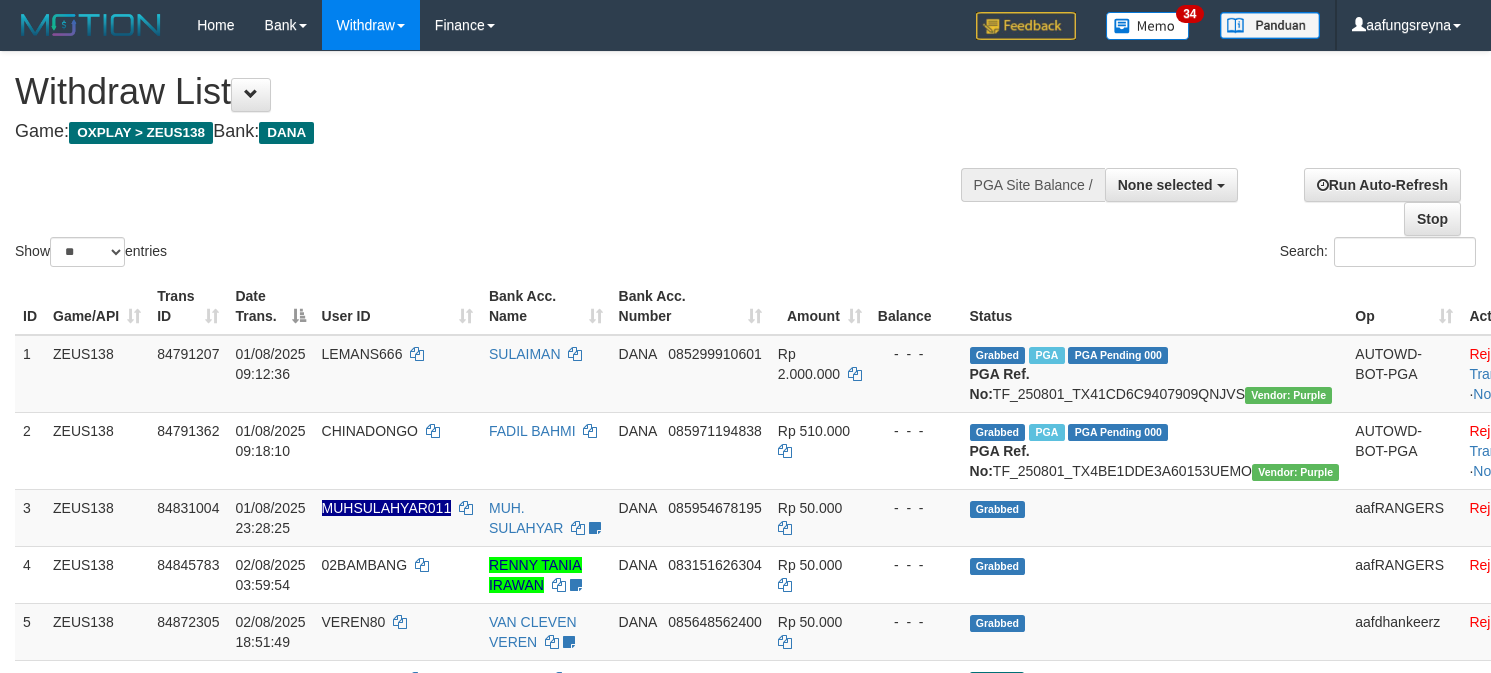 select 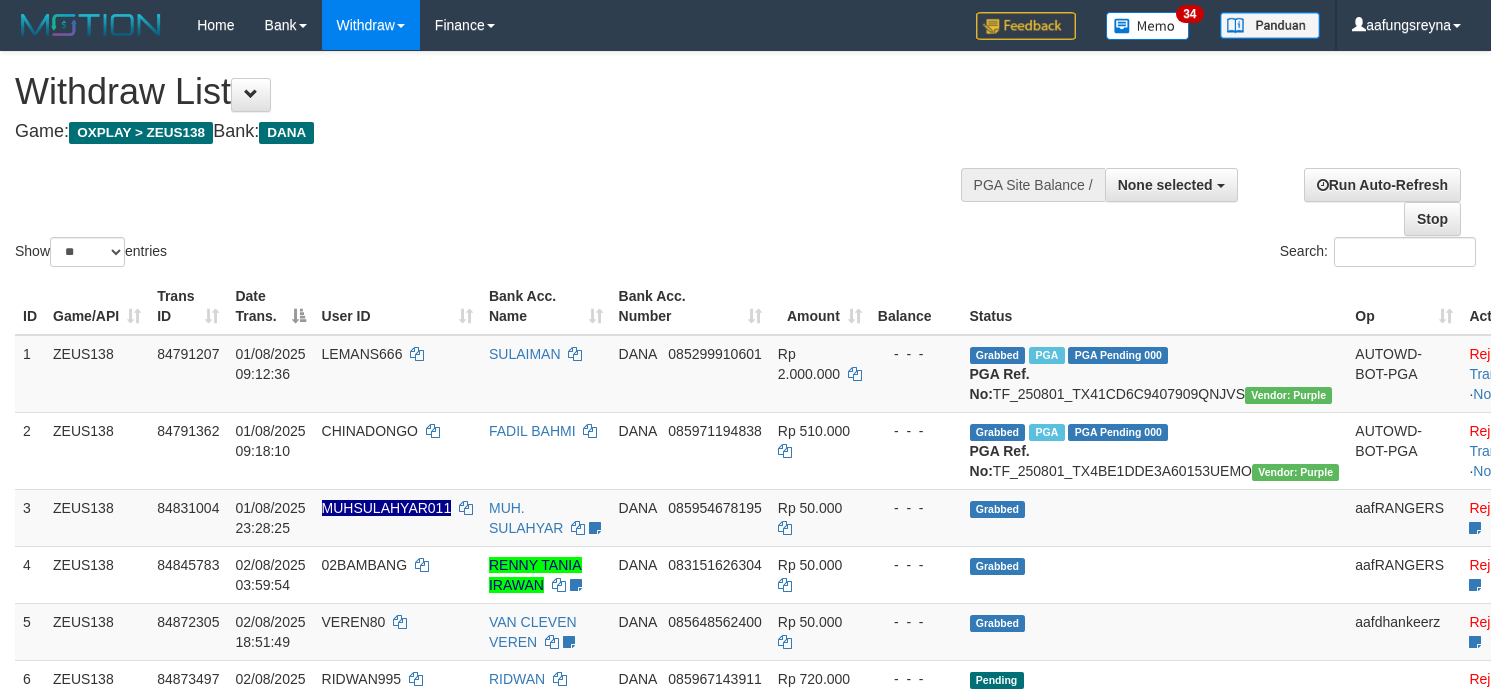 select 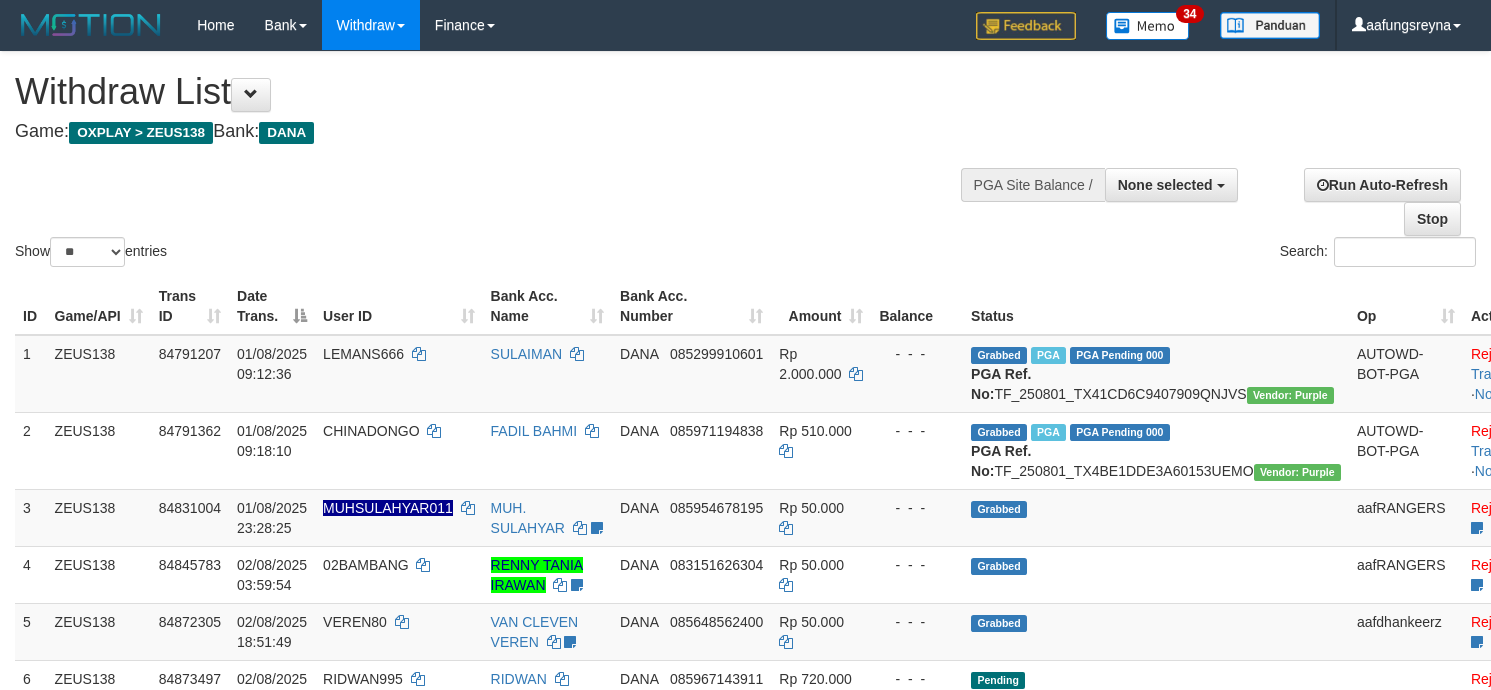 select 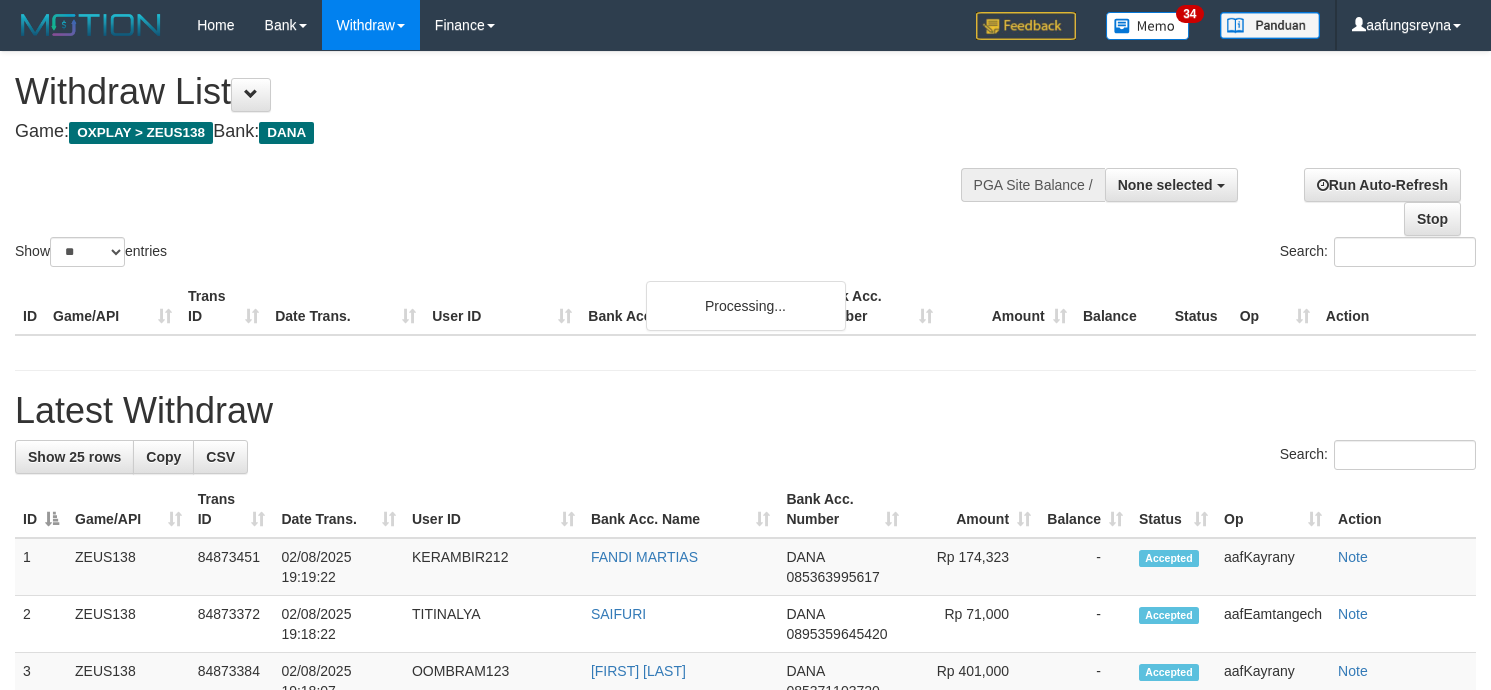 select 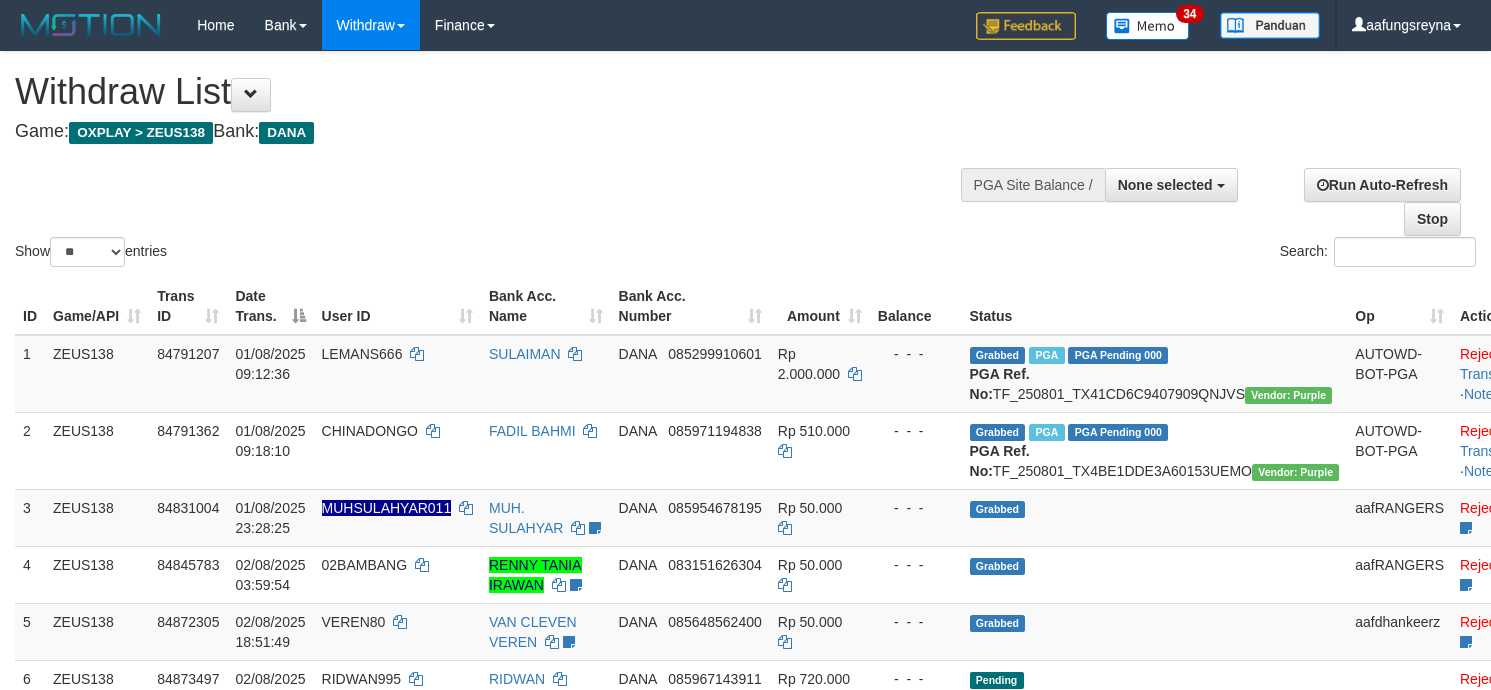 select 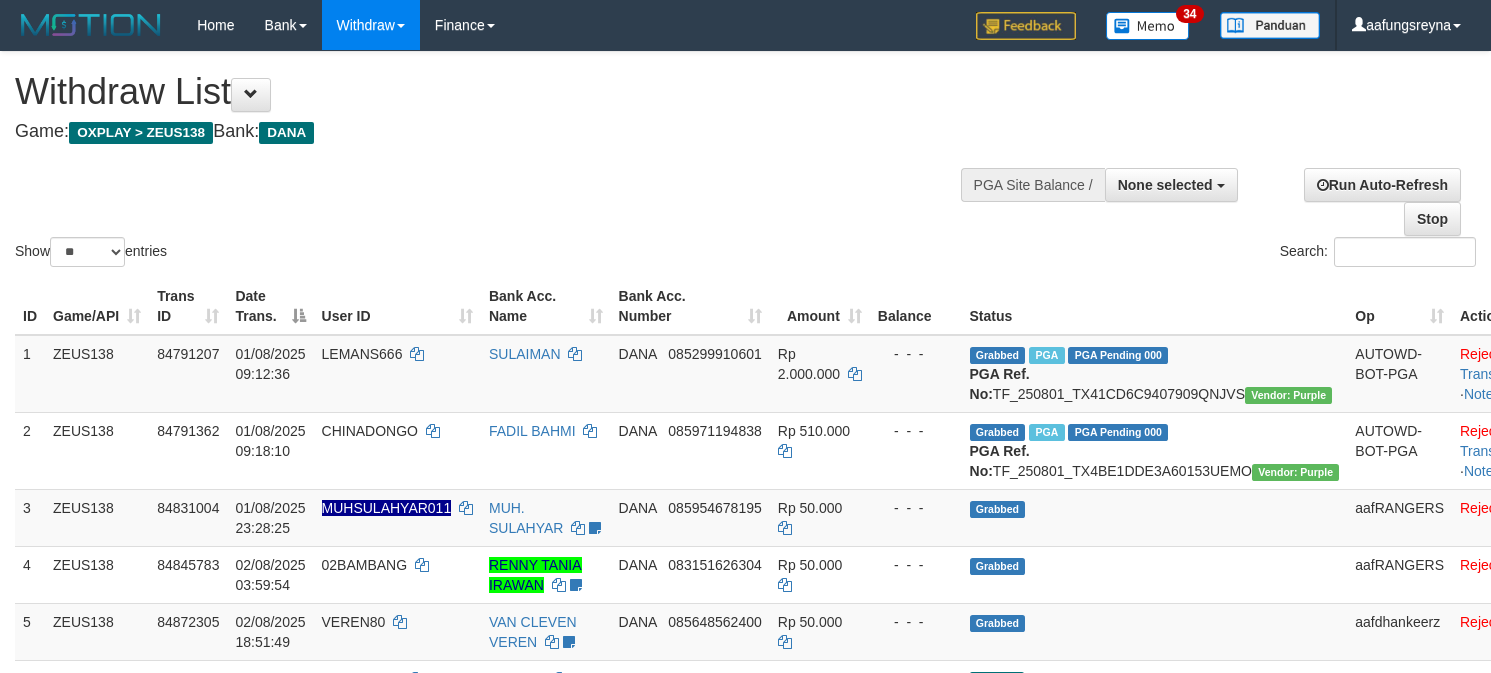 select 